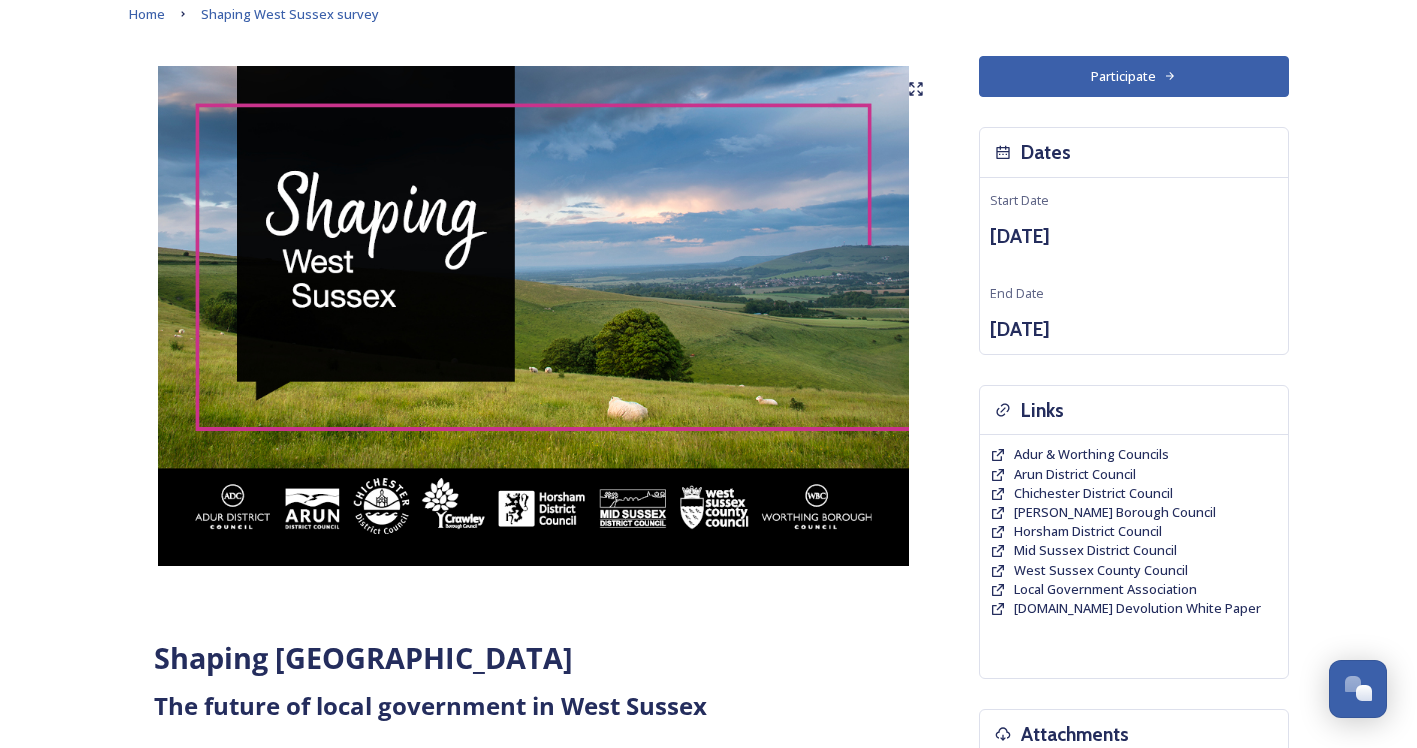scroll, scrollTop: 0, scrollLeft: 0, axis: both 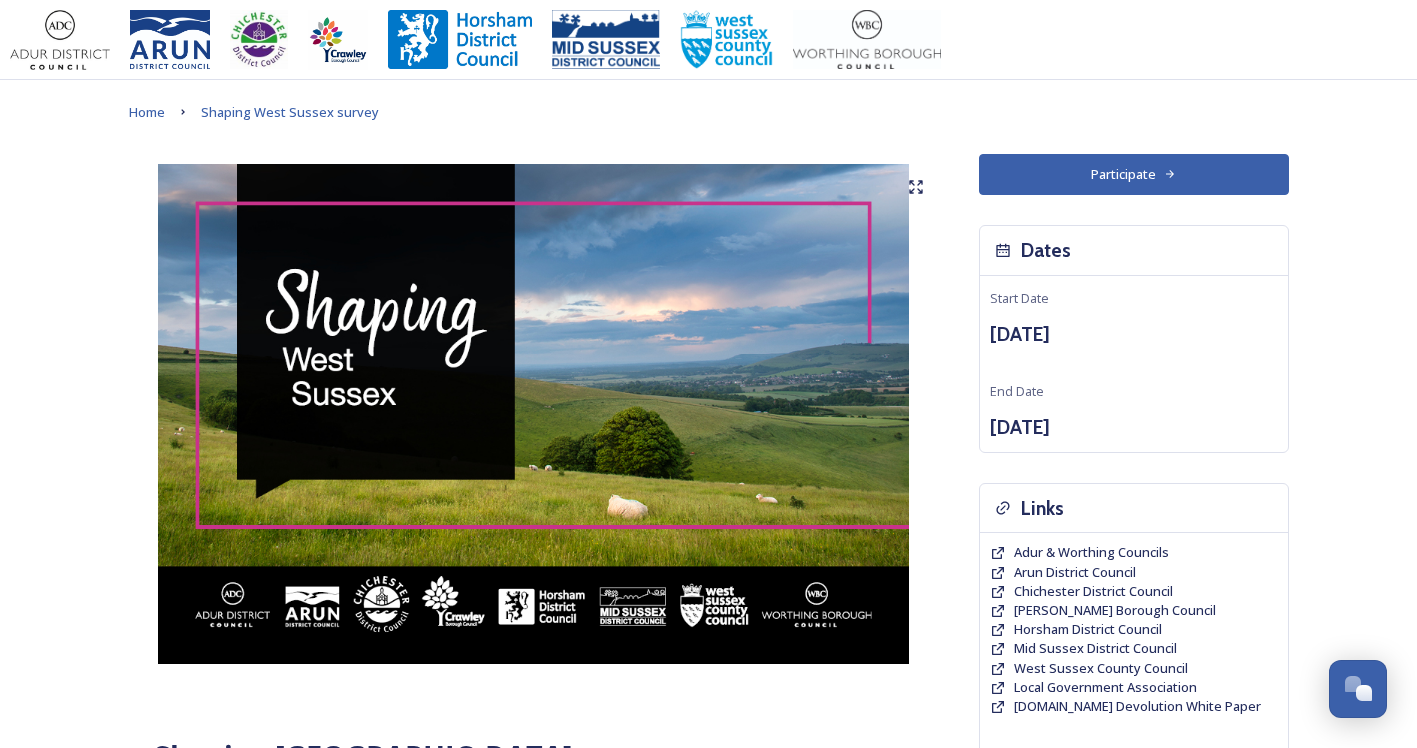click 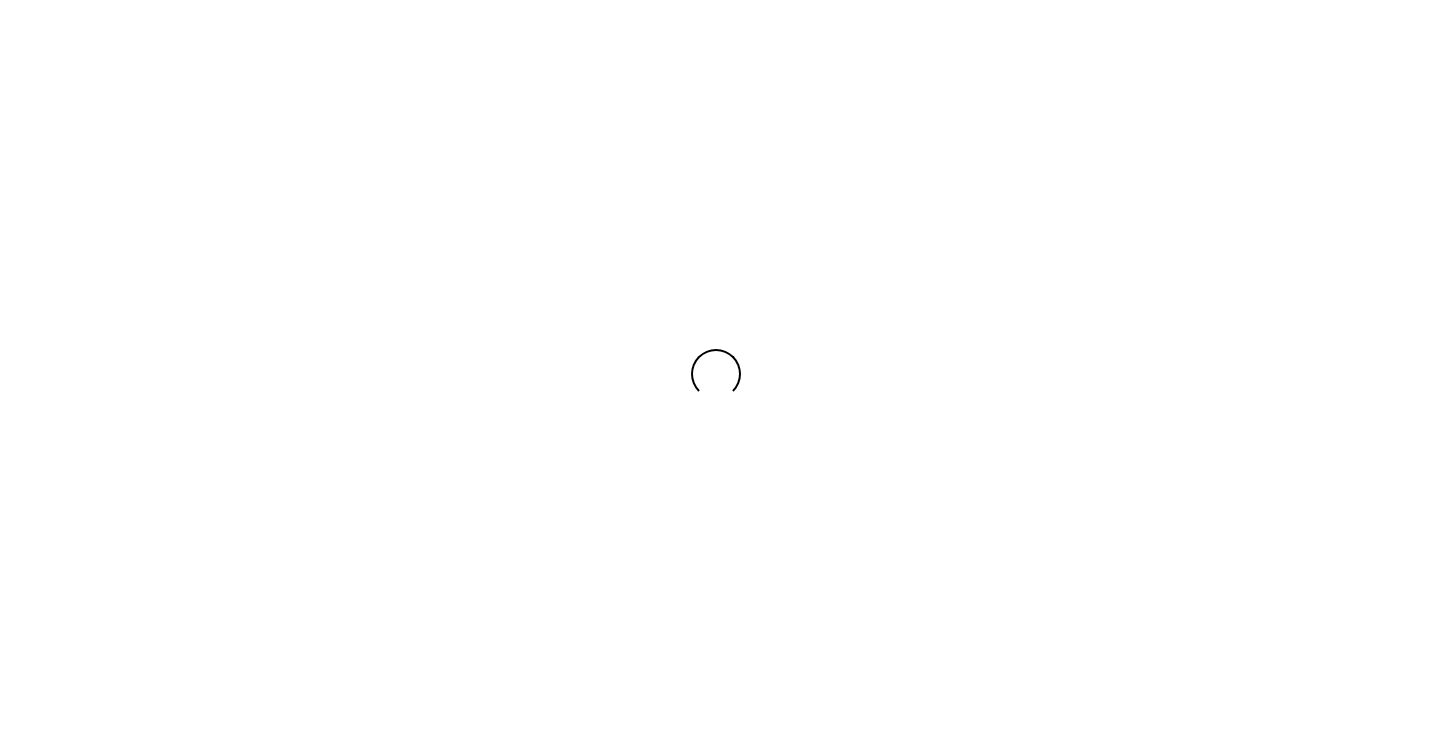 scroll, scrollTop: 0, scrollLeft: 0, axis: both 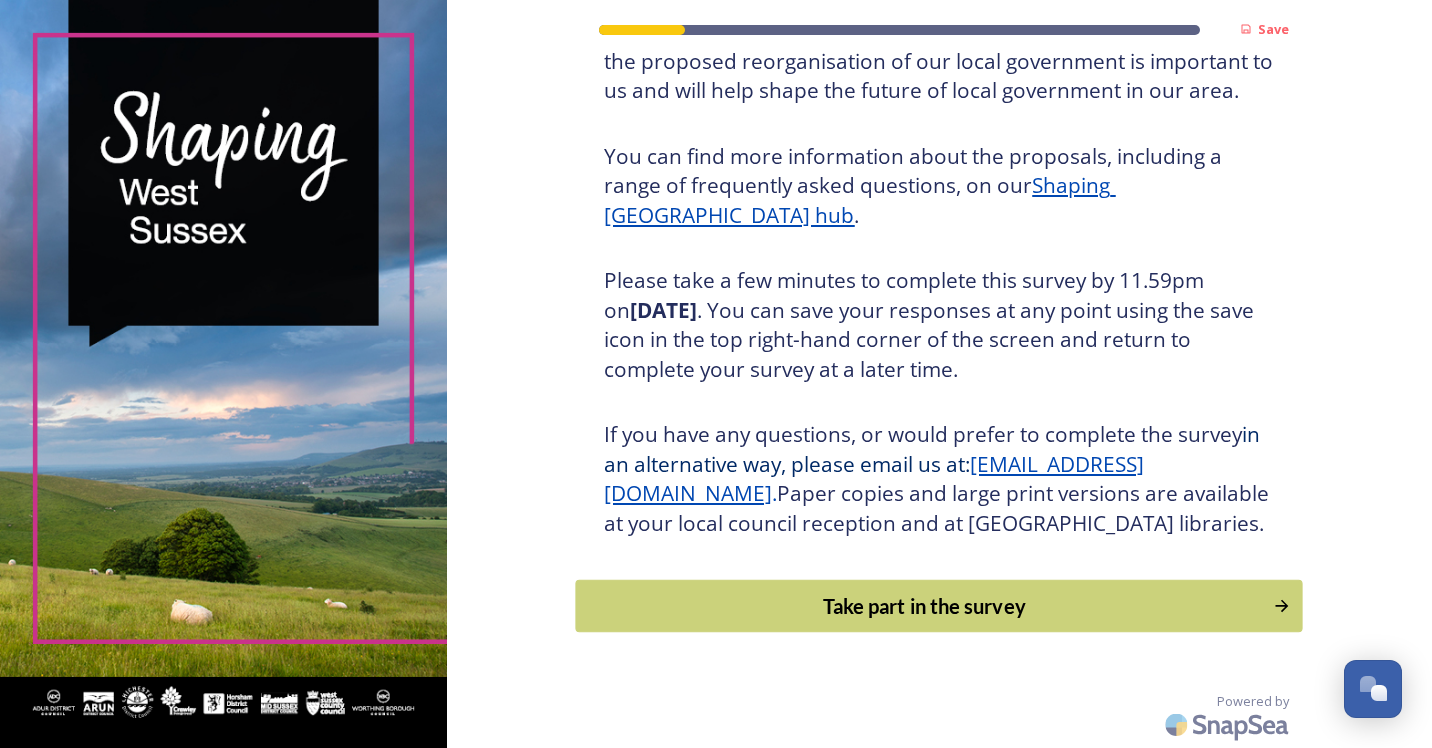 click on "Take part in the survey" at bounding box center [925, 606] 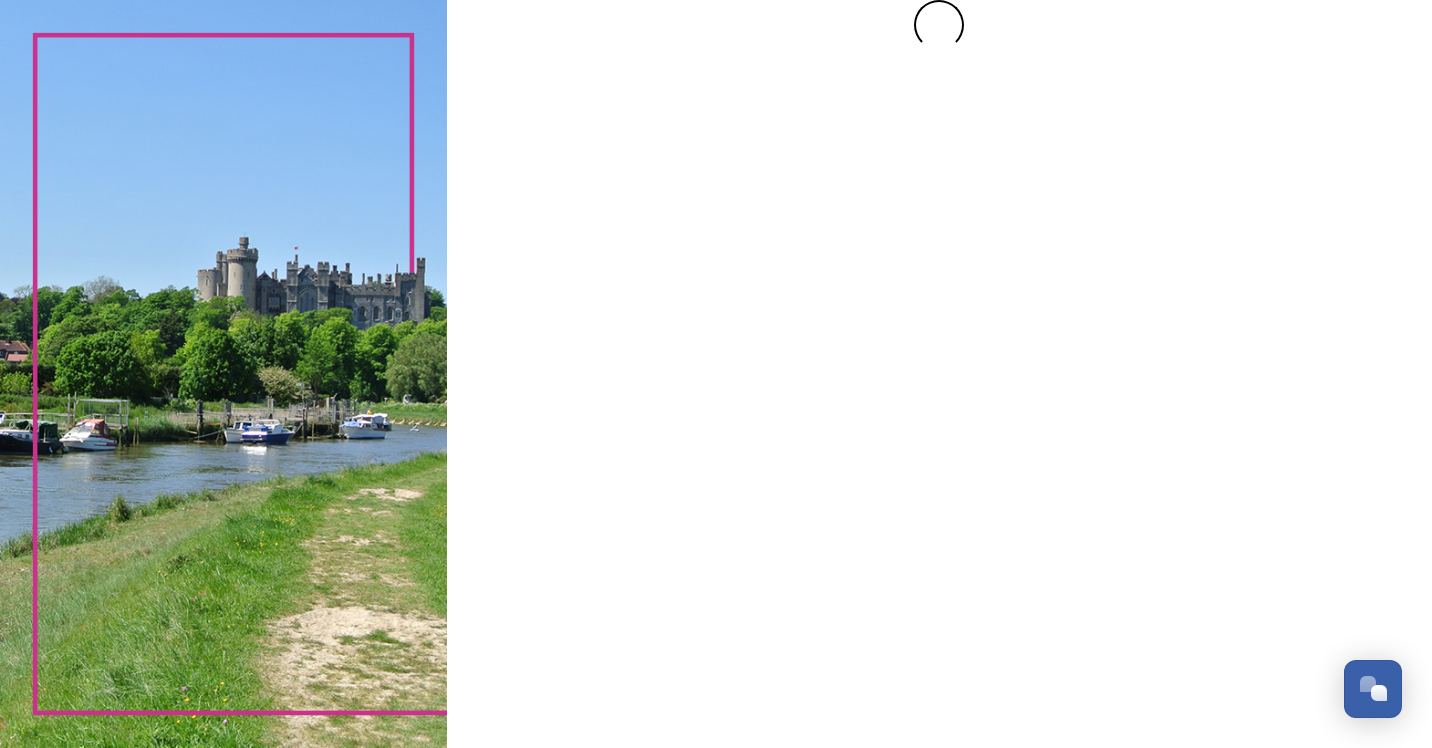 scroll, scrollTop: 0, scrollLeft: 0, axis: both 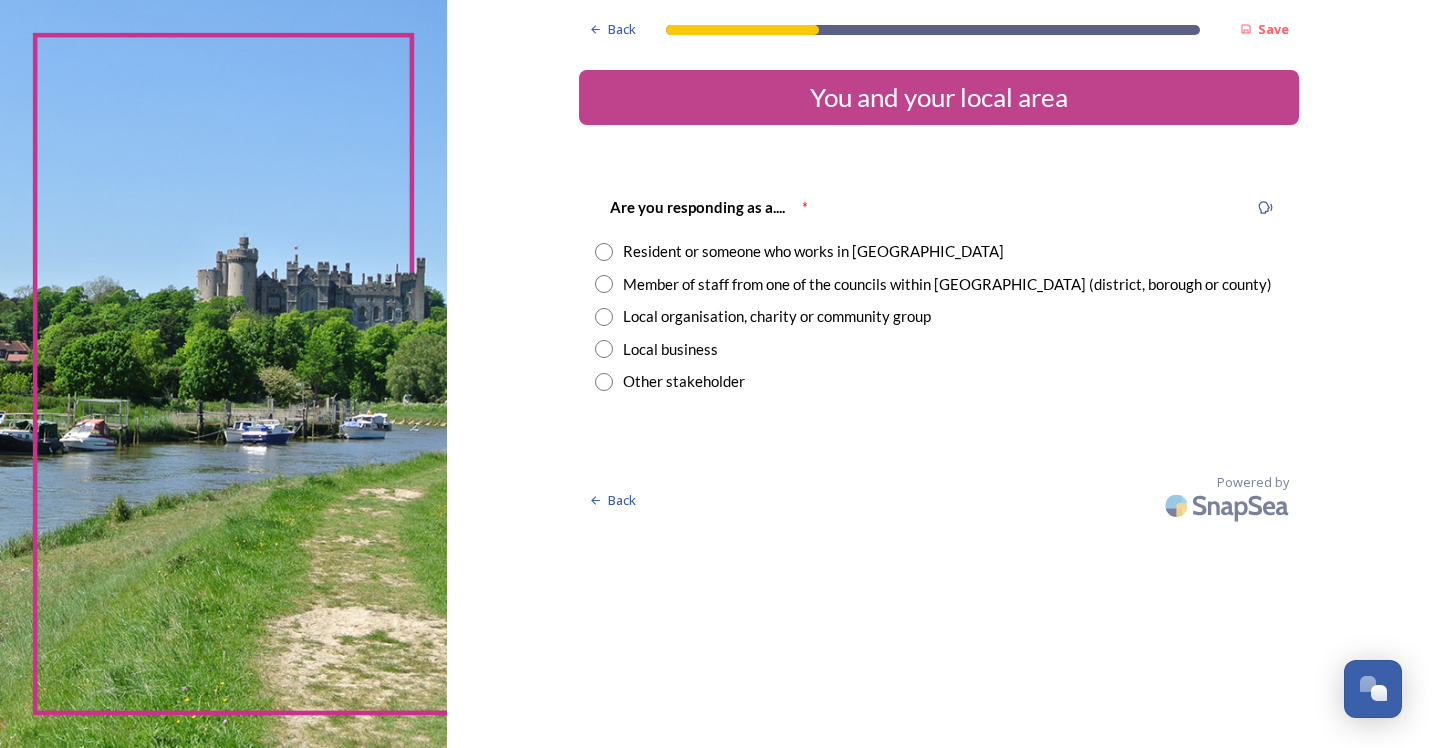 click at bounding box center [604, 252] 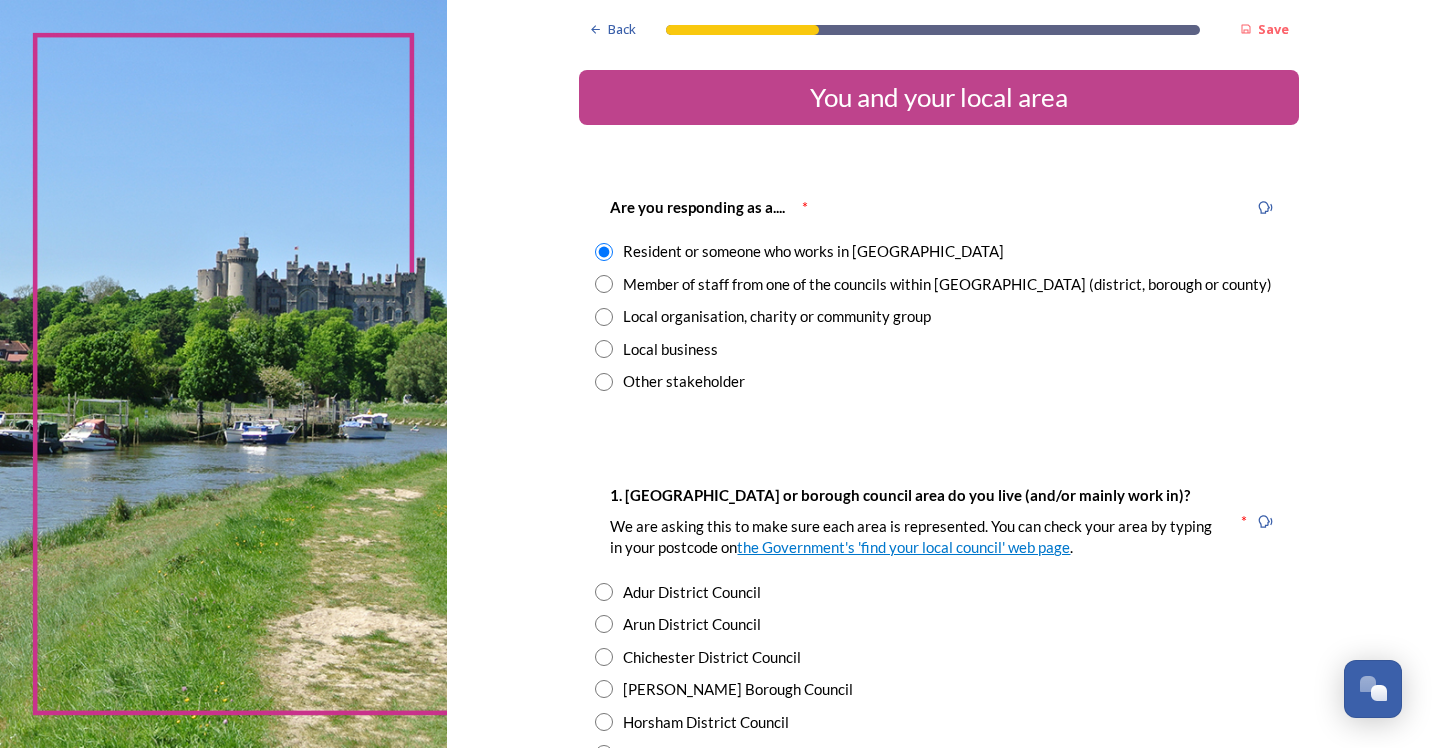 click at bounding box center (604, 284) 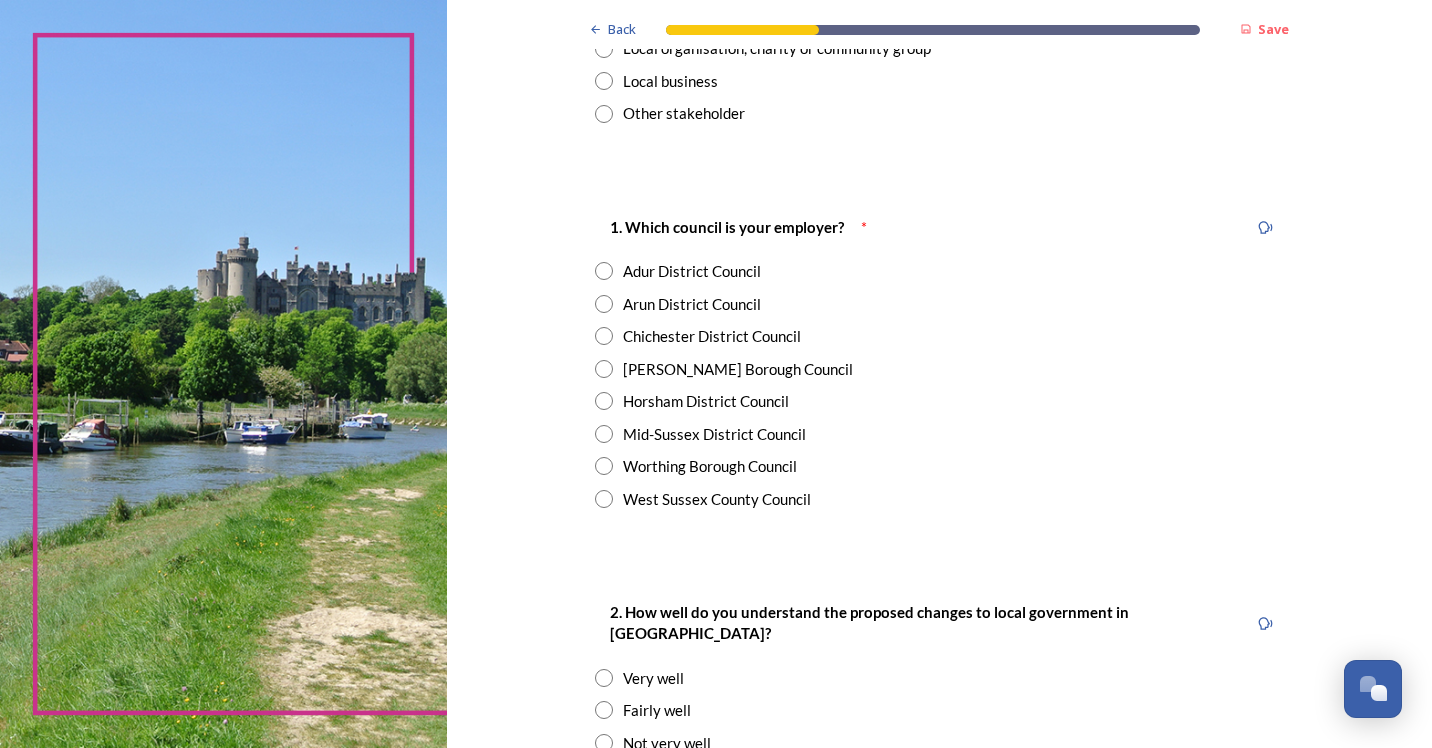 scroll, scrollTop: 300, scrollLeft: 0, axis: vertical 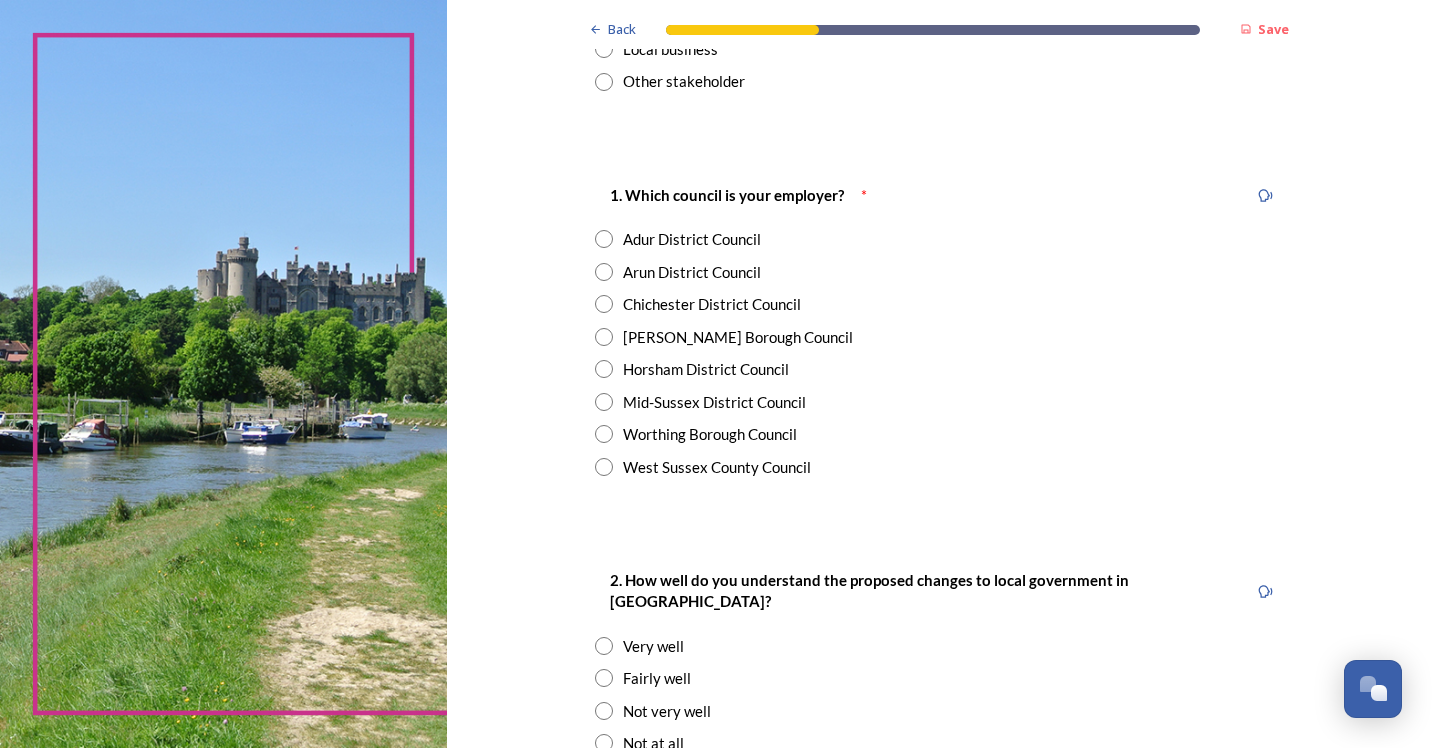 click at bounding box center (604, 467) 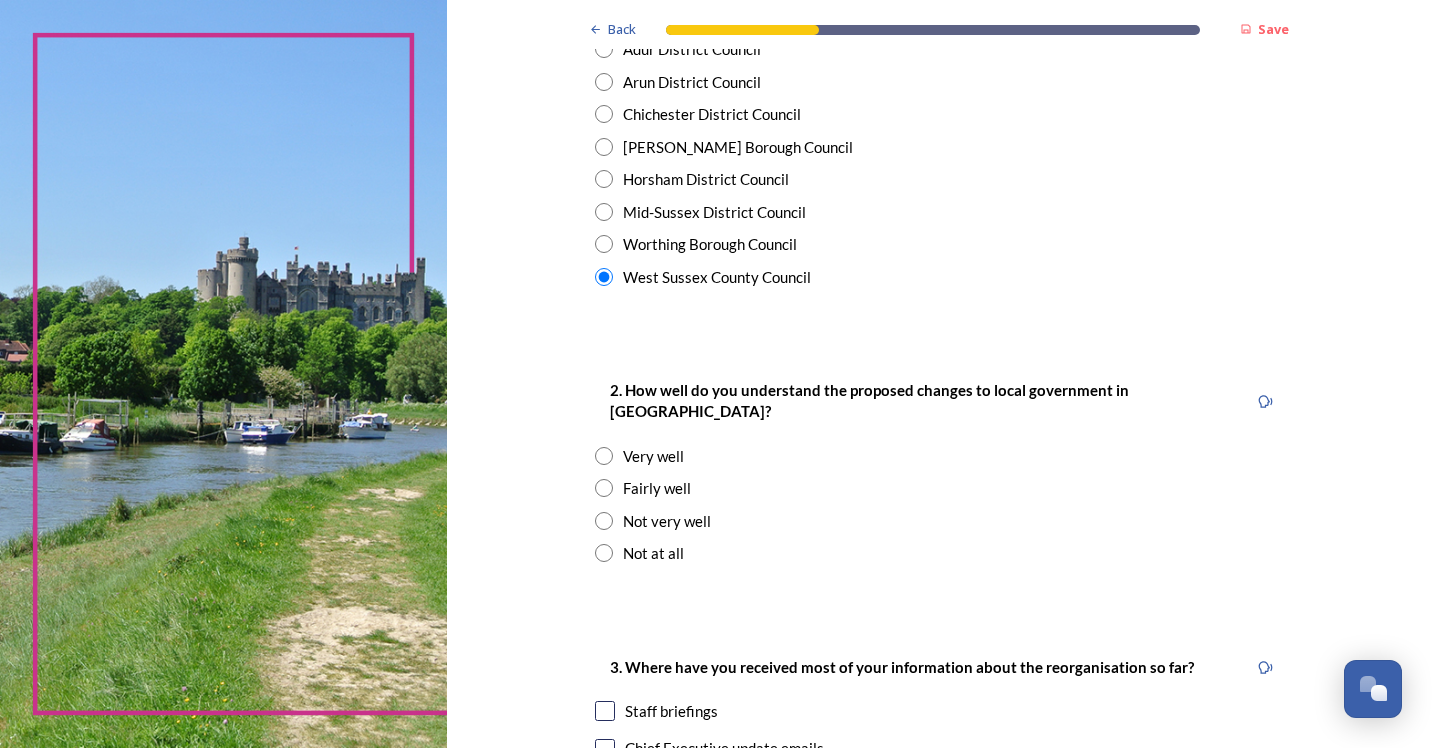 scroll, scrollTop: 600, scrollLeft: 0, axis: vertical 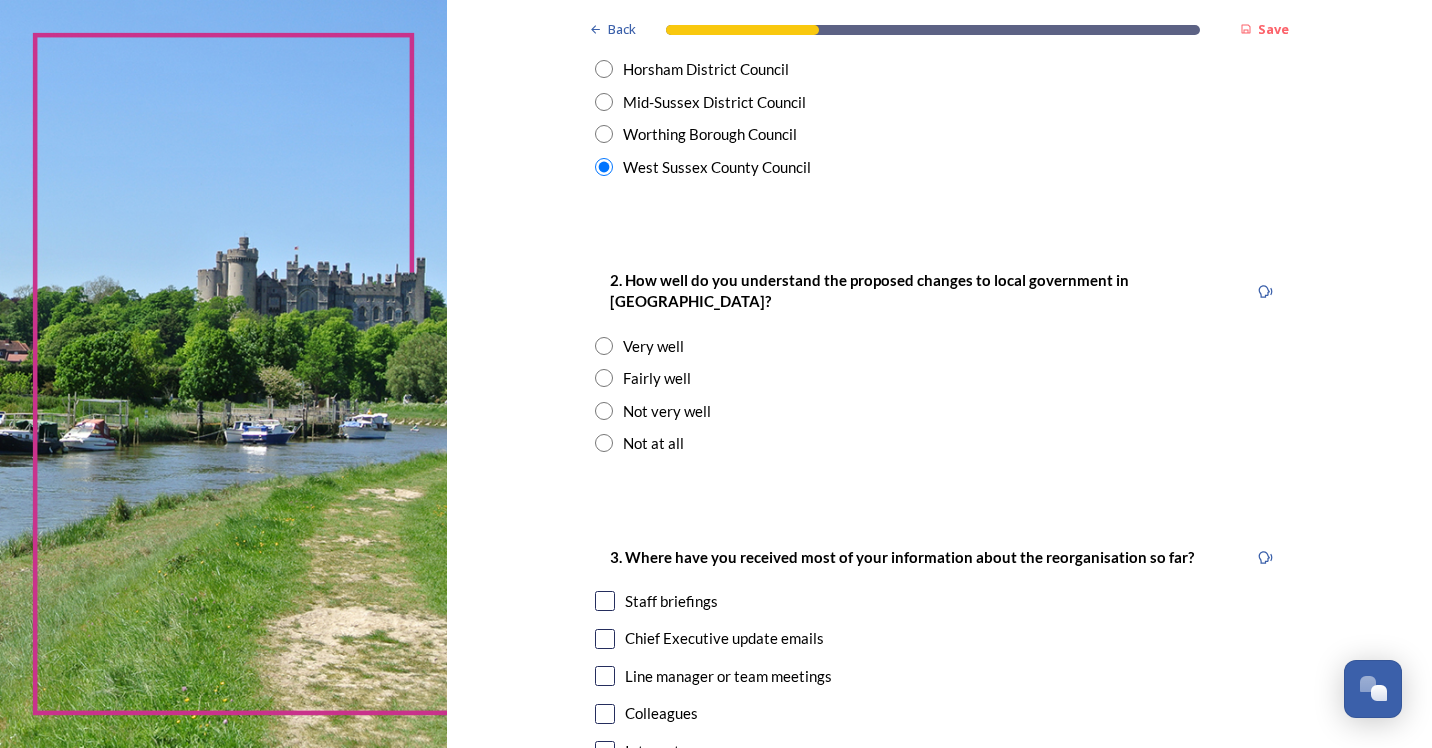 click at bounding box center [604, 378] 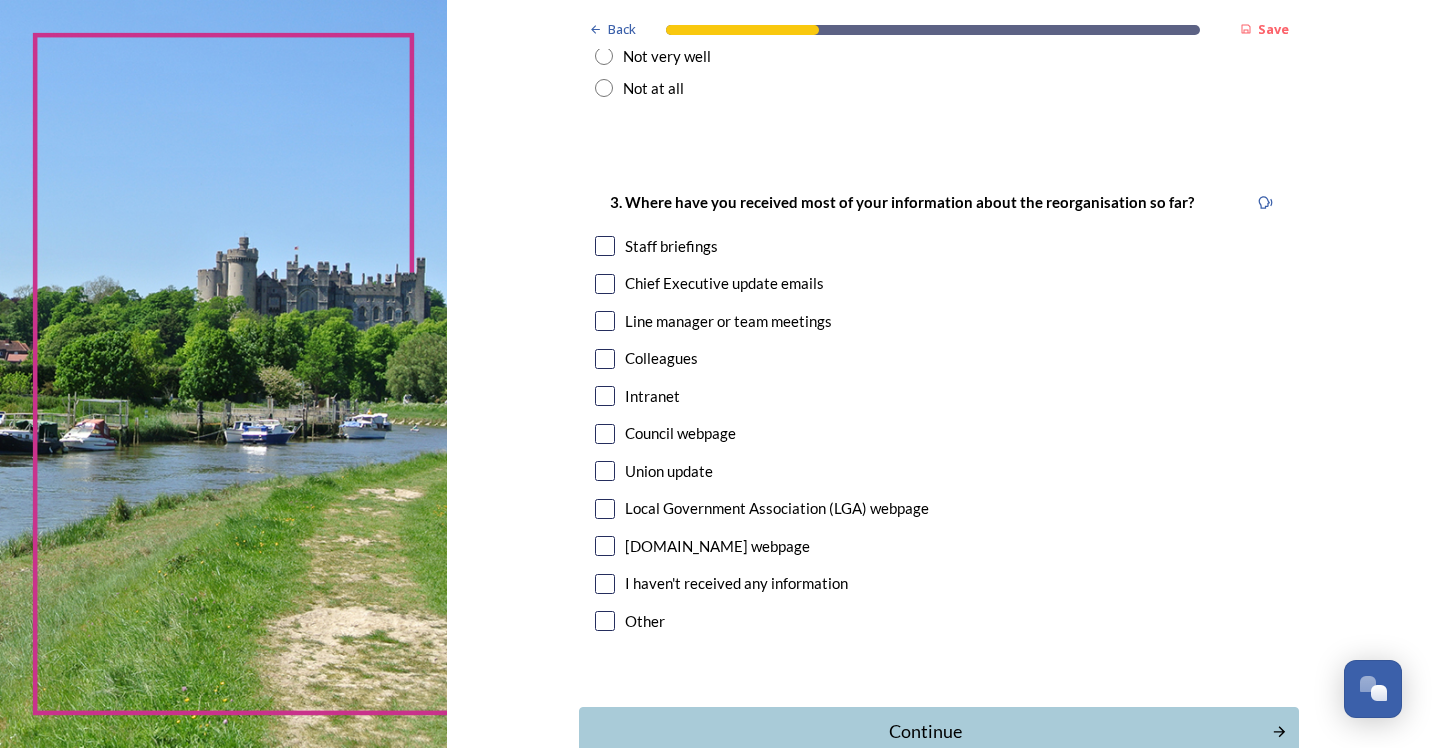 scroll, scrollTop: 1000, scrollLeft: 0, axis: vertical 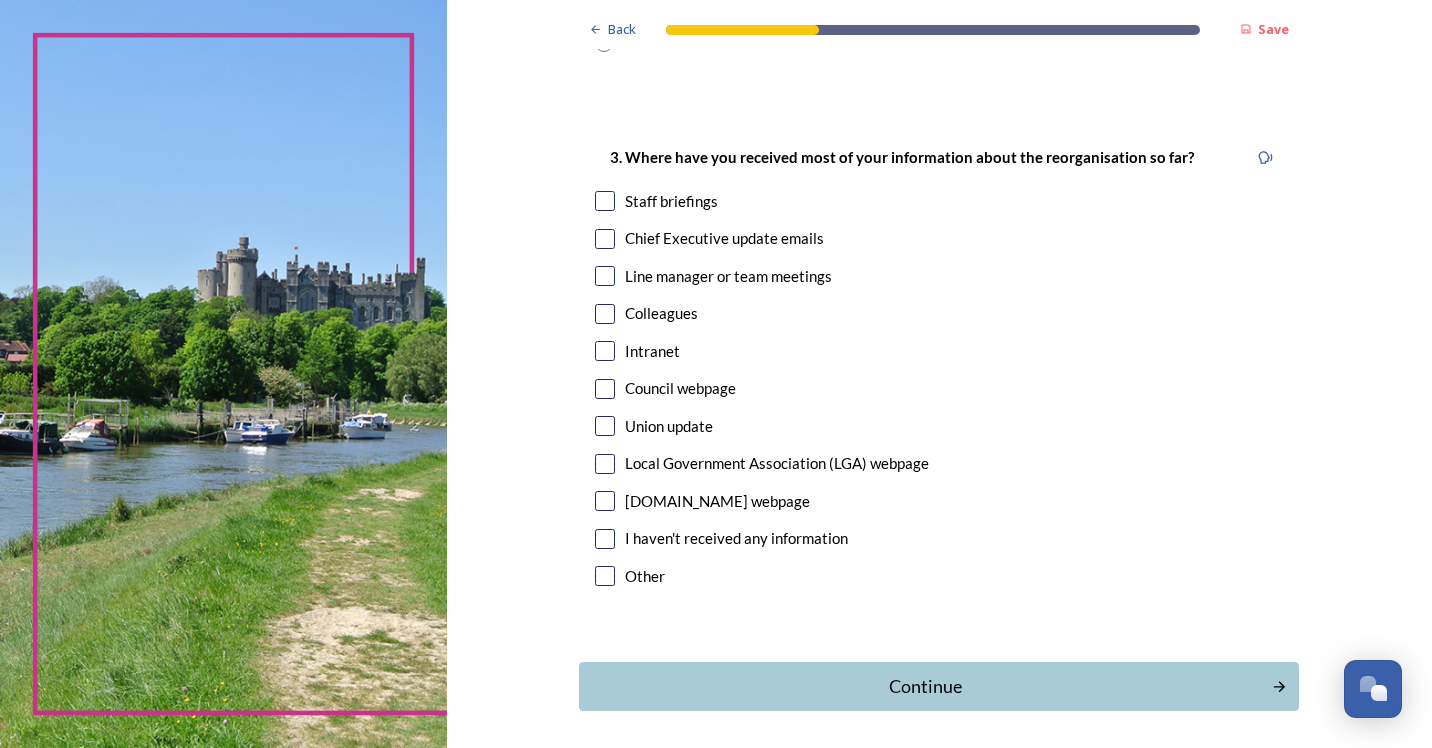 click at bounding box center [605, 239] 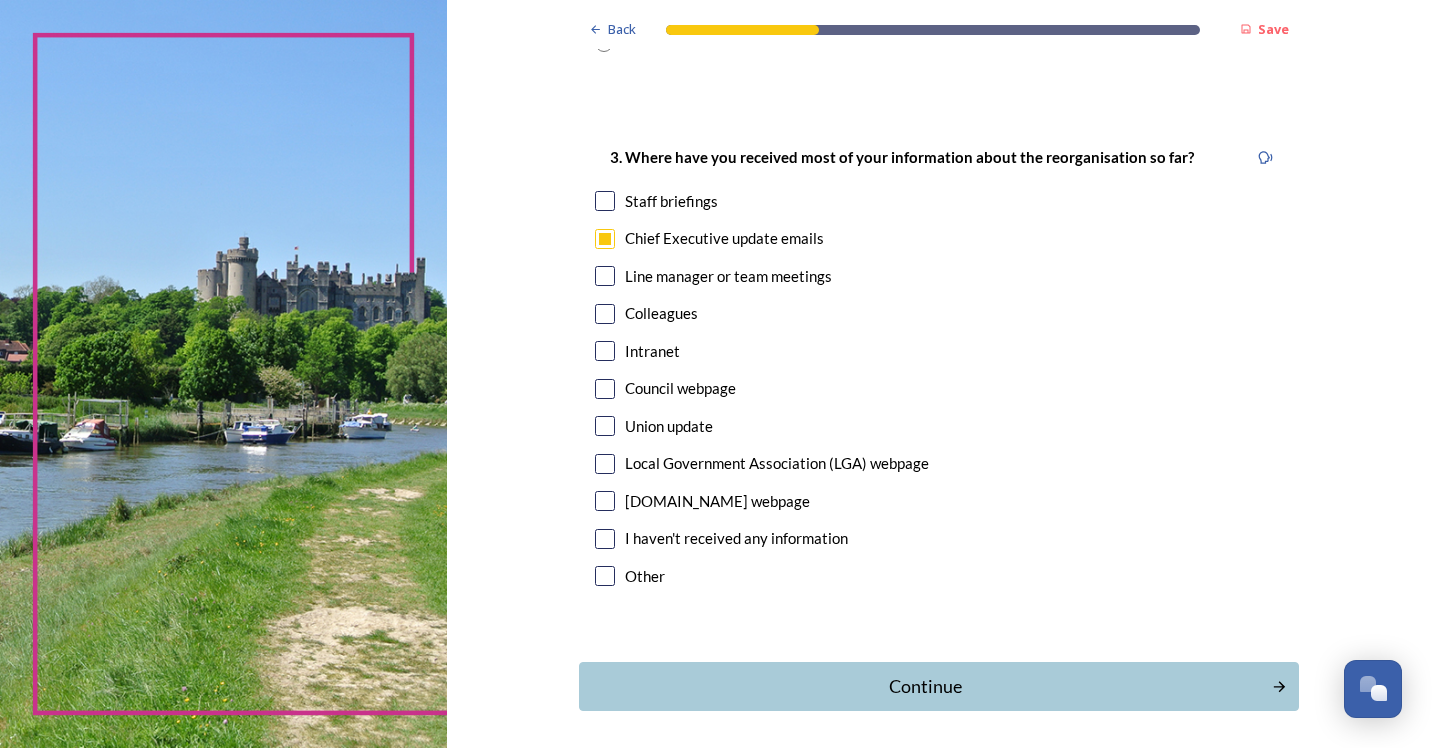 scroll, scrollTop: 1058, scrollLeft: 0, axis: vertical 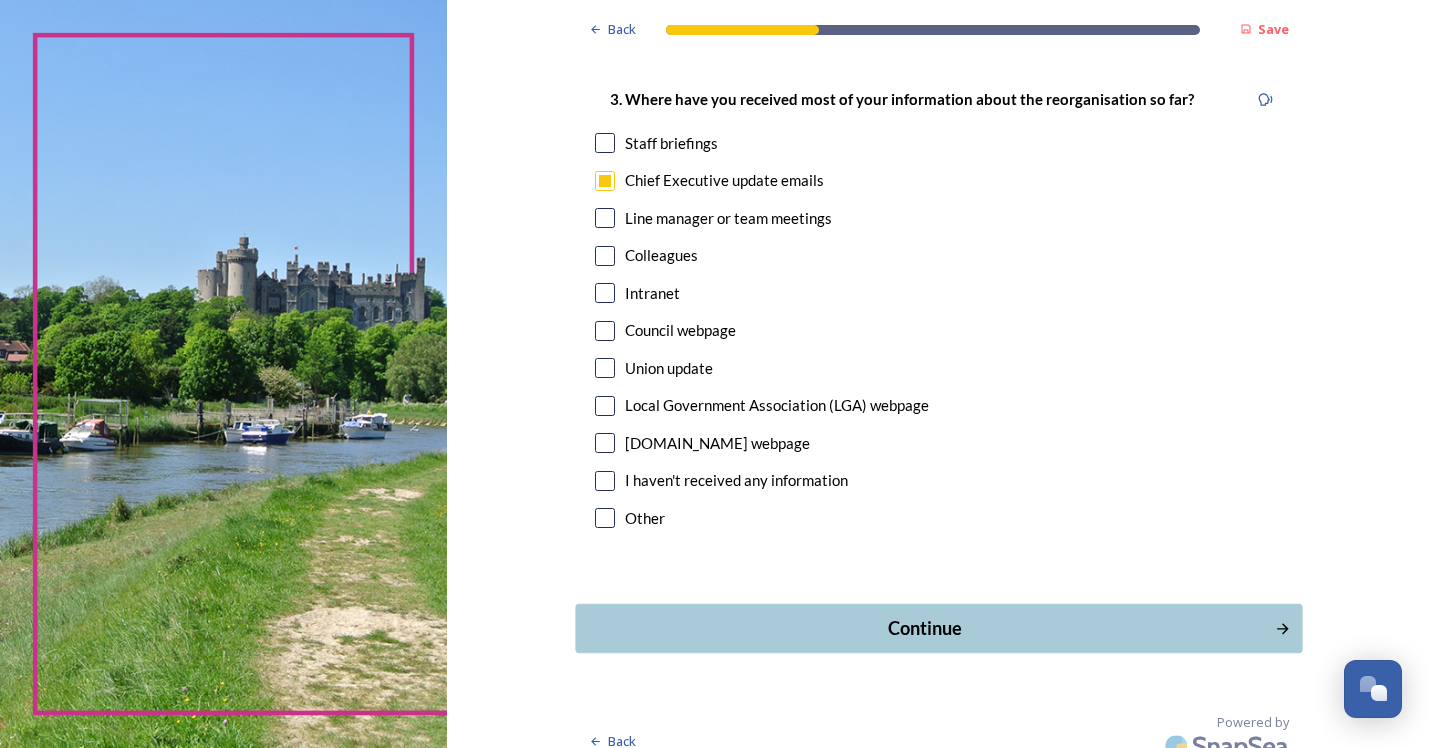 click on "Continue" at bounding box center (925, 628) 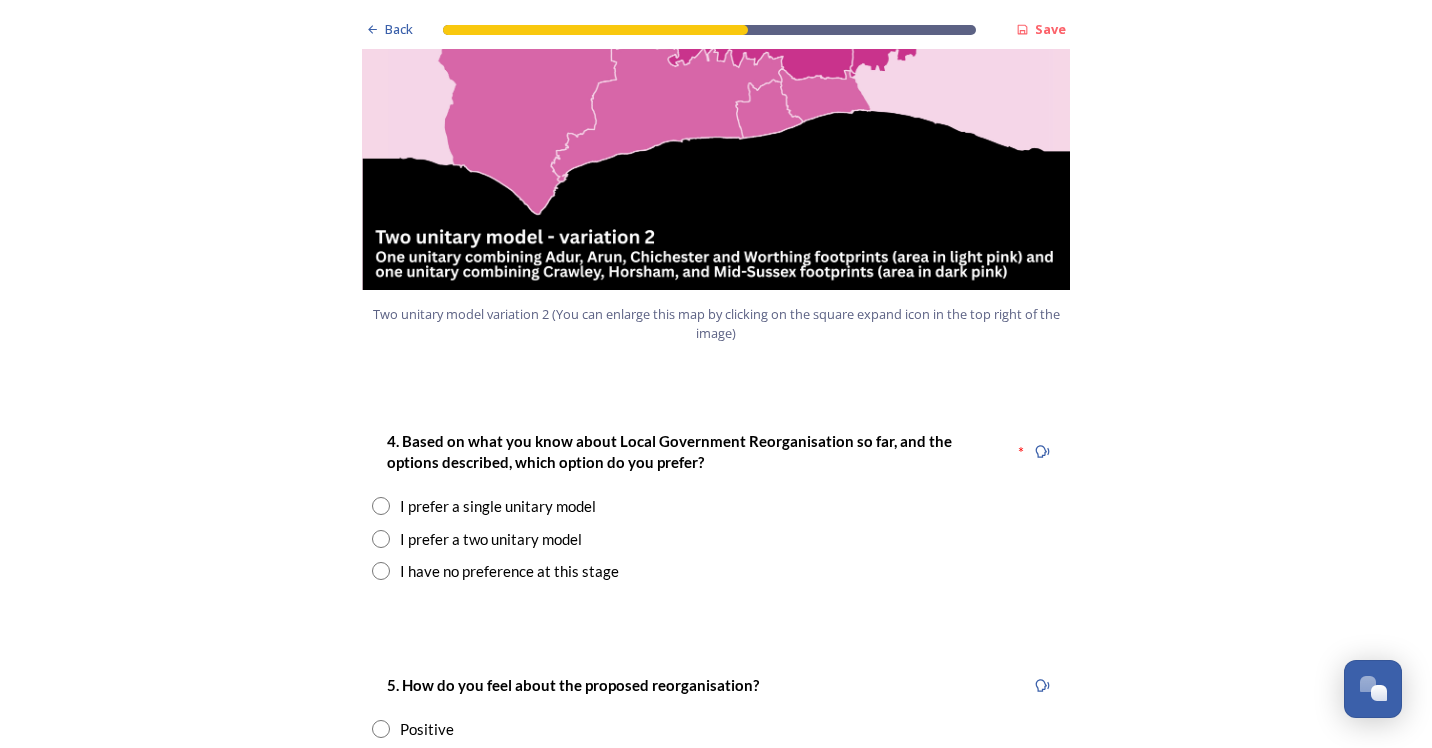 scroll, scrollTop: 2600, scrollLeft: 0, axis: vertical 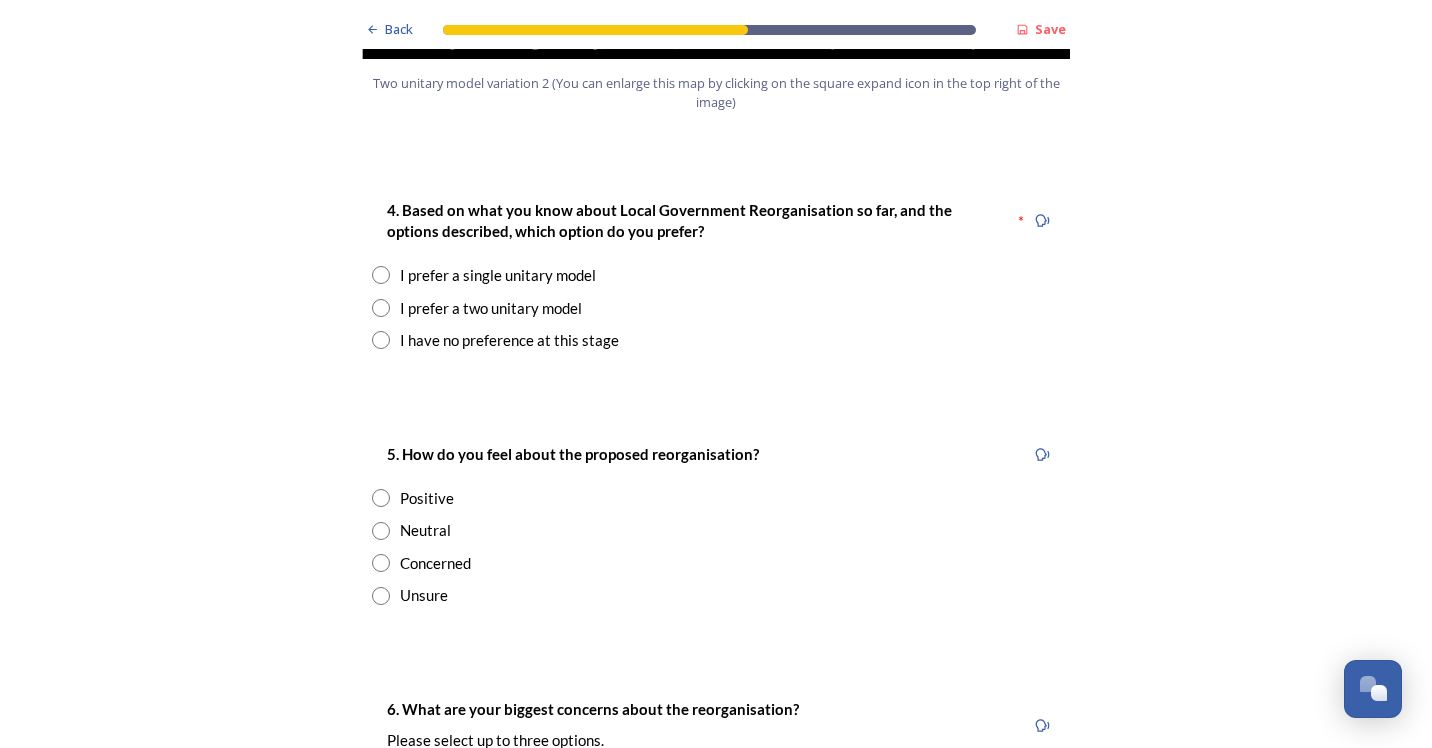 click at bounding box center [381, 340] 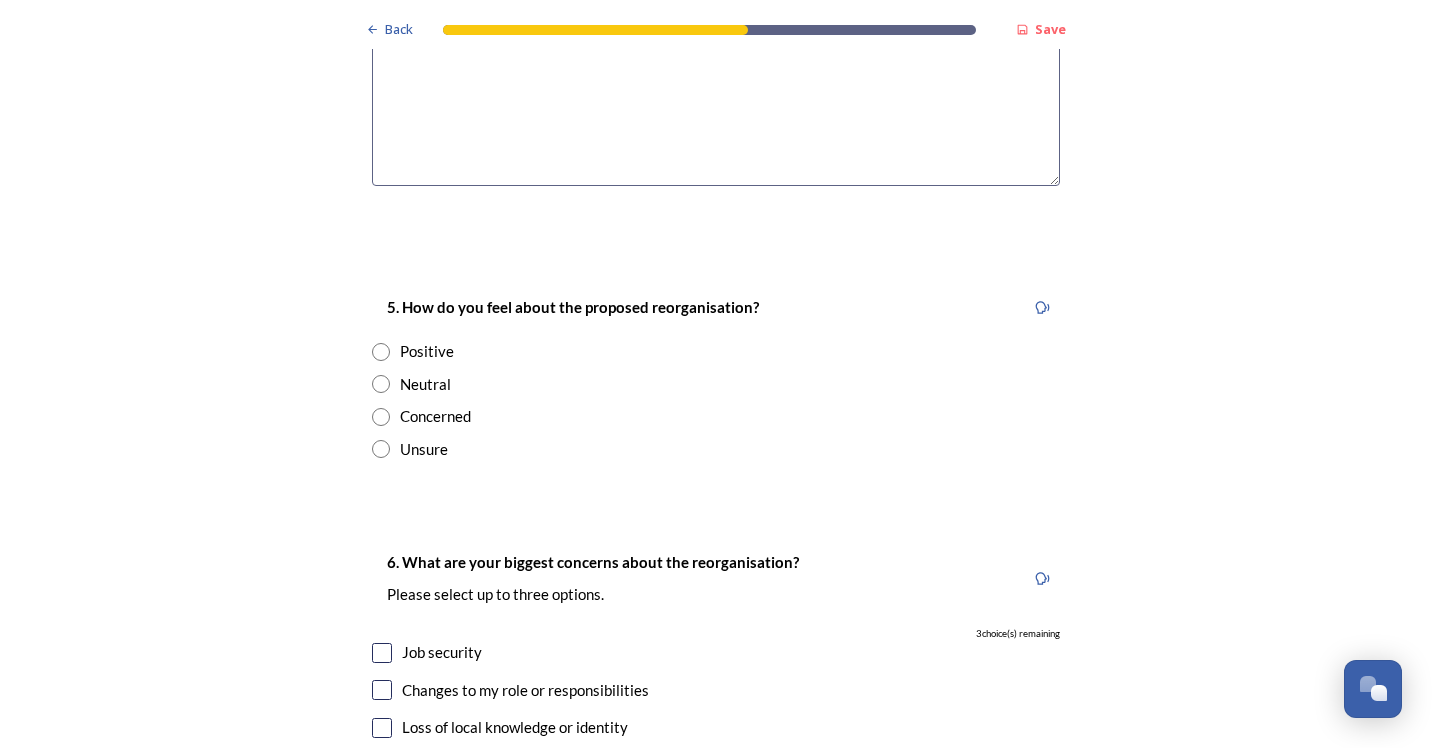 scroll, scrollTop: 3200, scrollLeft: 0, axis: vertical 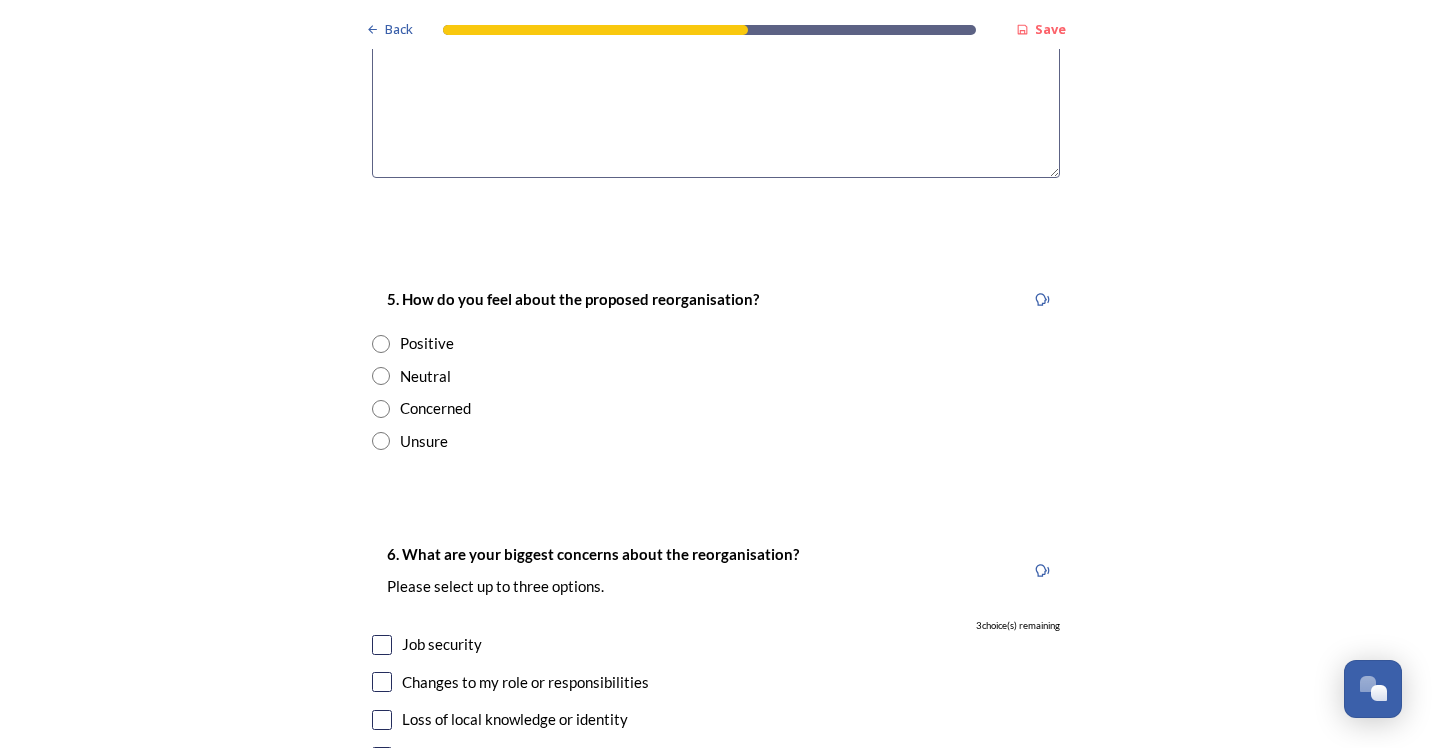 click at bounding box center (381, 409) 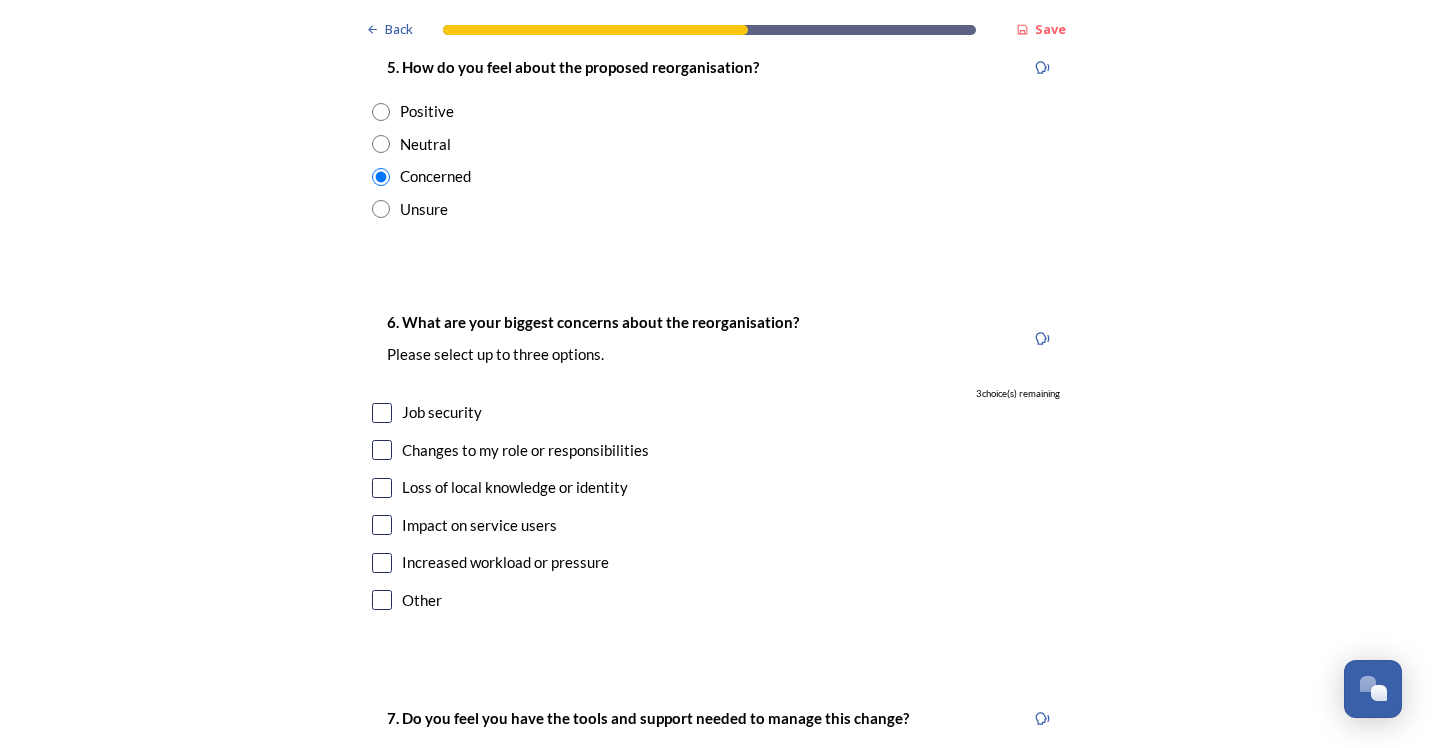 scroll, scrollTop: 3500, scrollLeft: 0, axis: vertical 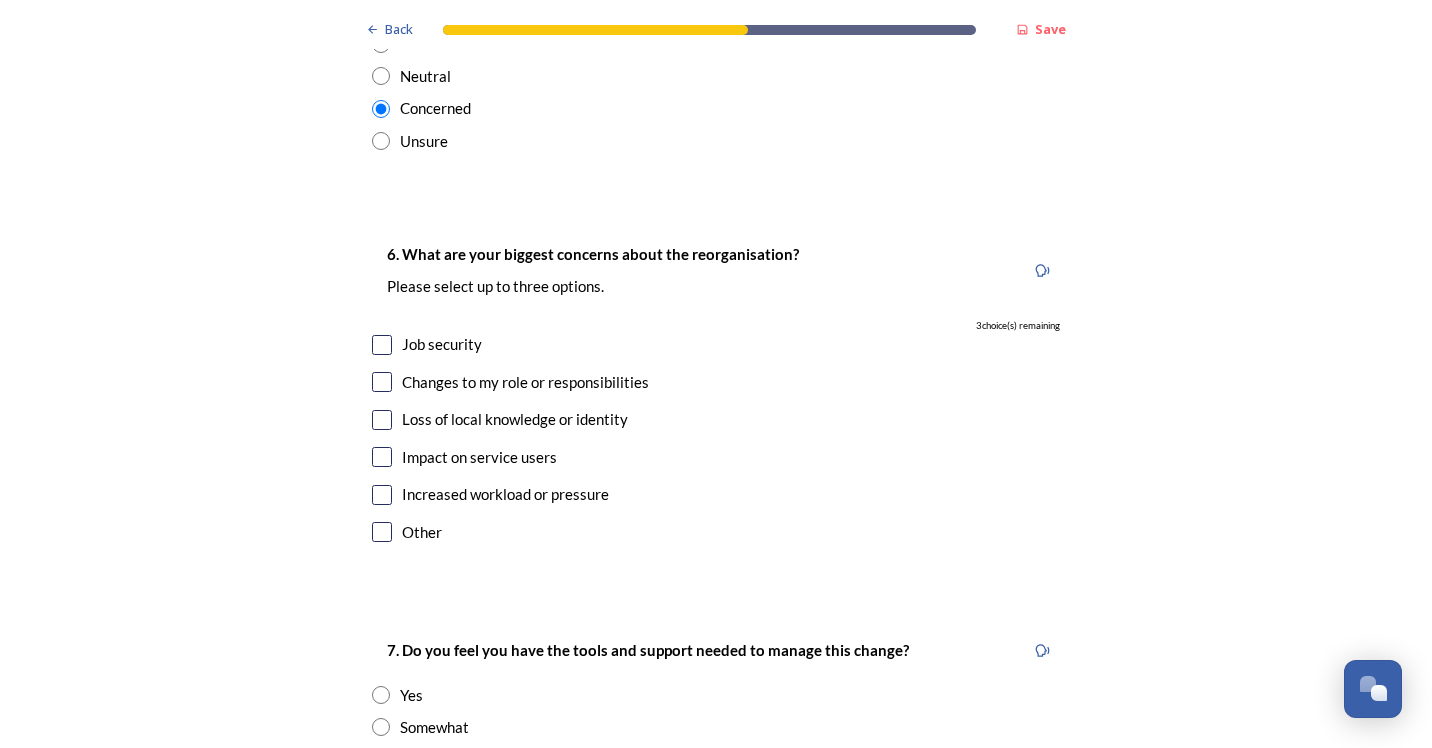 click at bounding box center (382, 345) 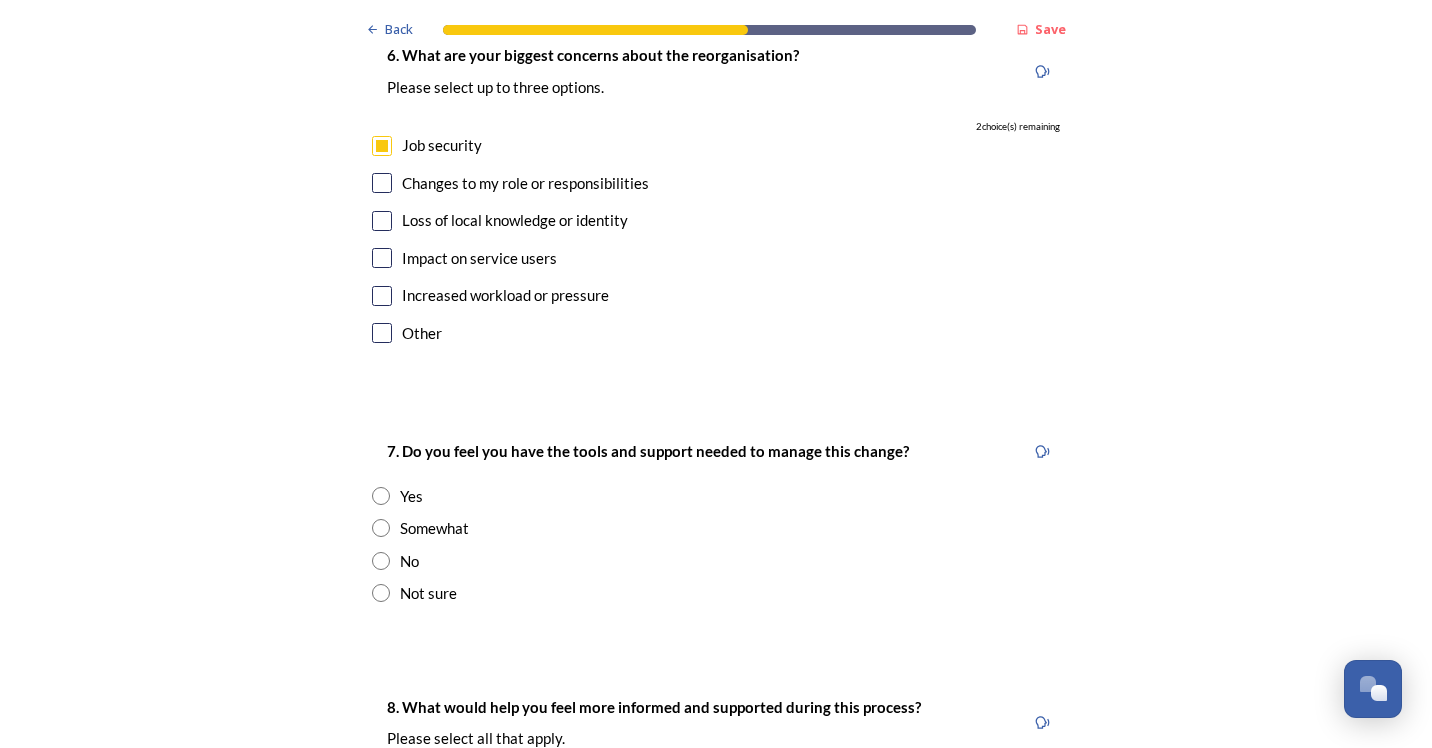 scroll, scrollTop: 3700, scrollLeft: 0, axis: vertical 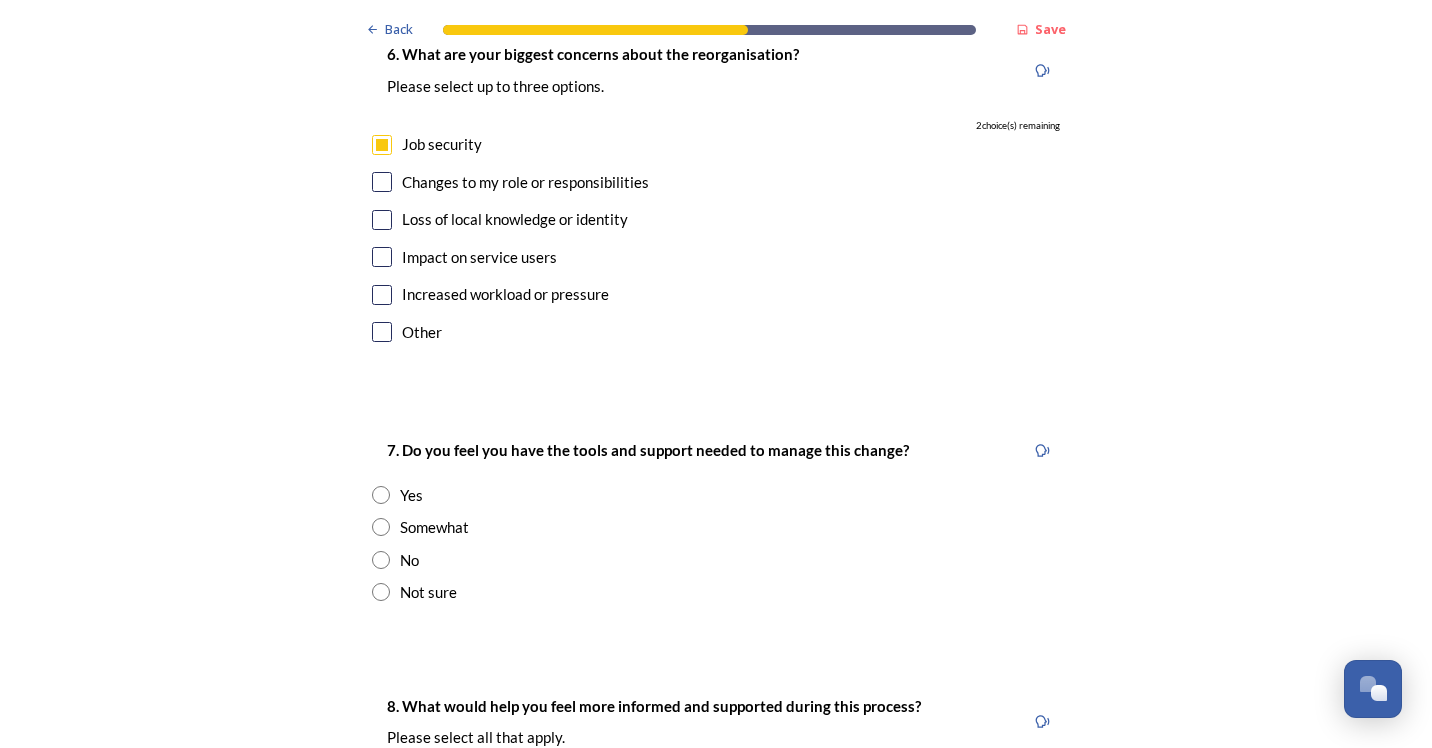 click at bounding box center (381, 527) 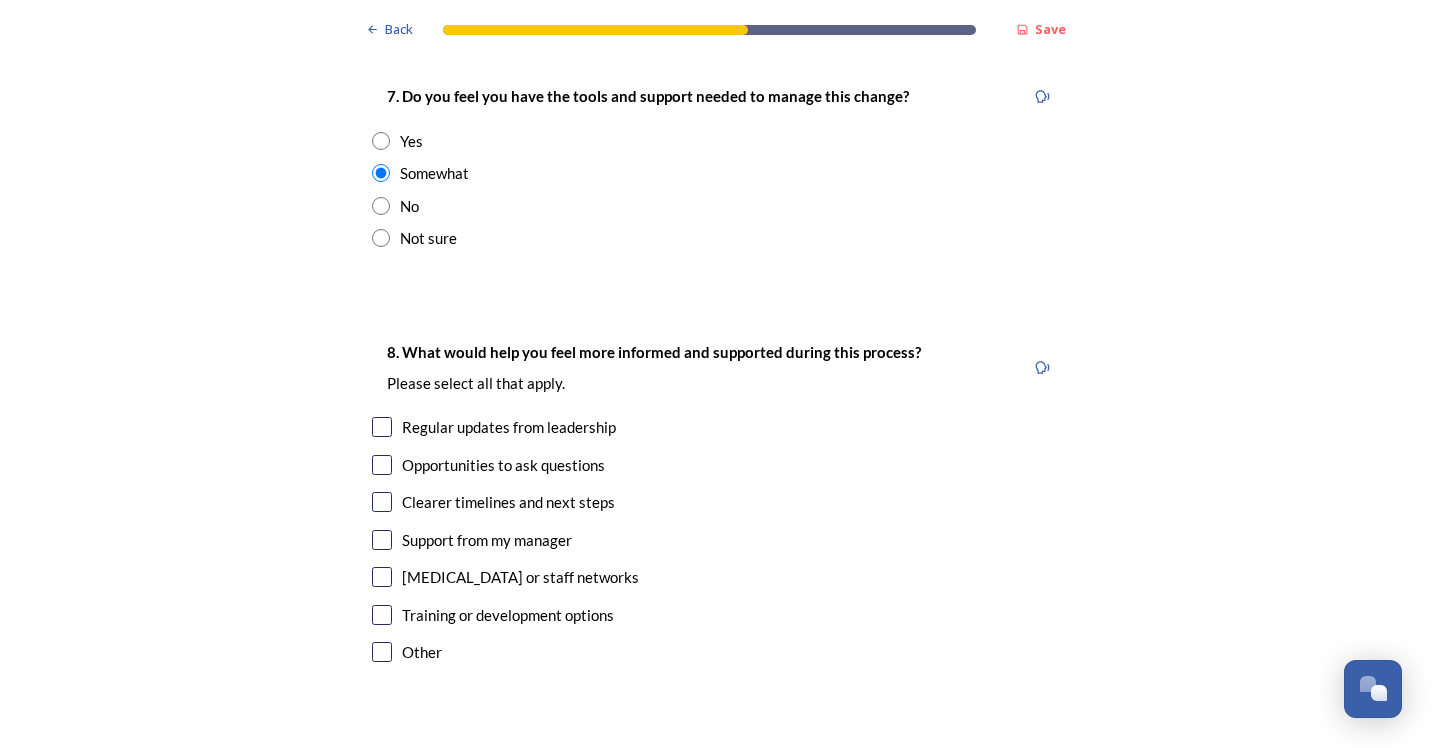 scroll, scrollTop: 4100, scrollLeft: 0, axis: vertical 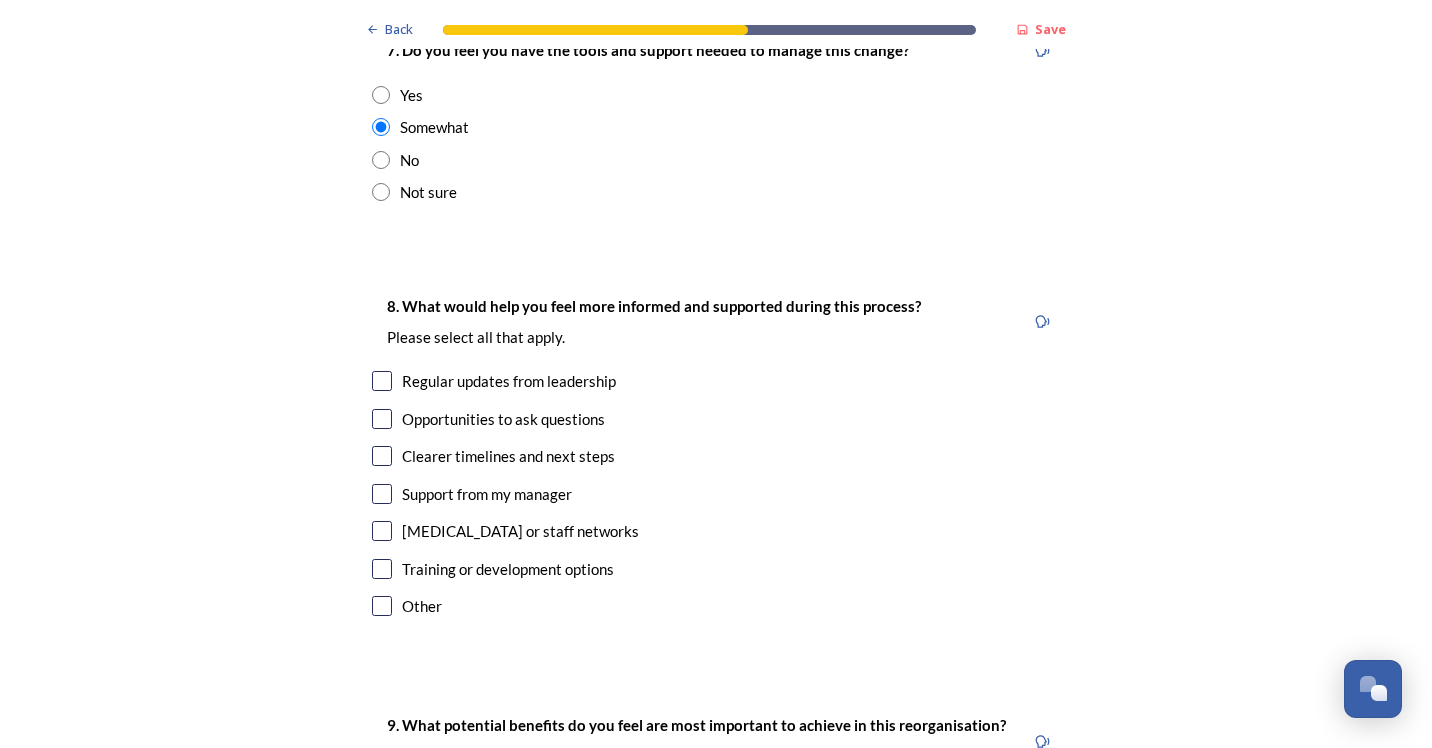 click at bounding box center (382, 381) 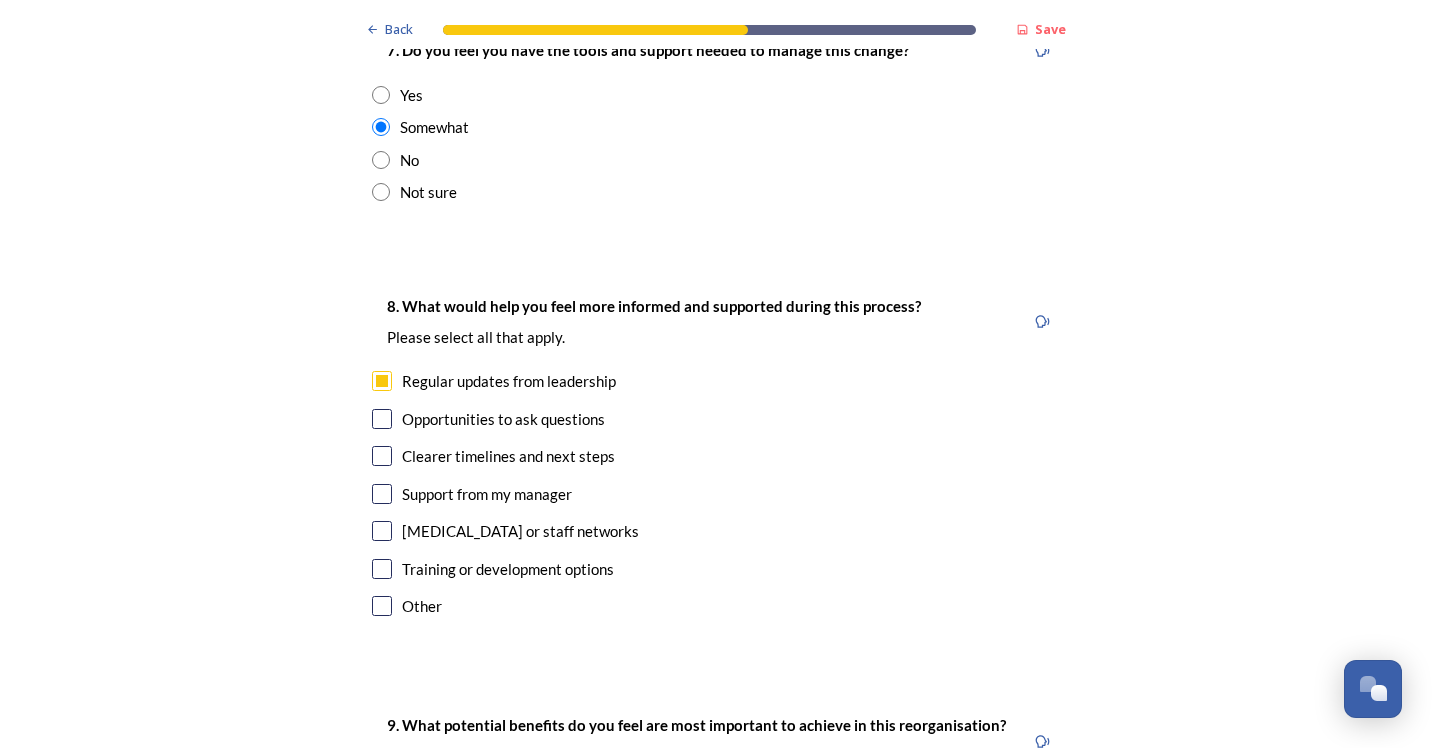 click at bounding box center [382, 456] 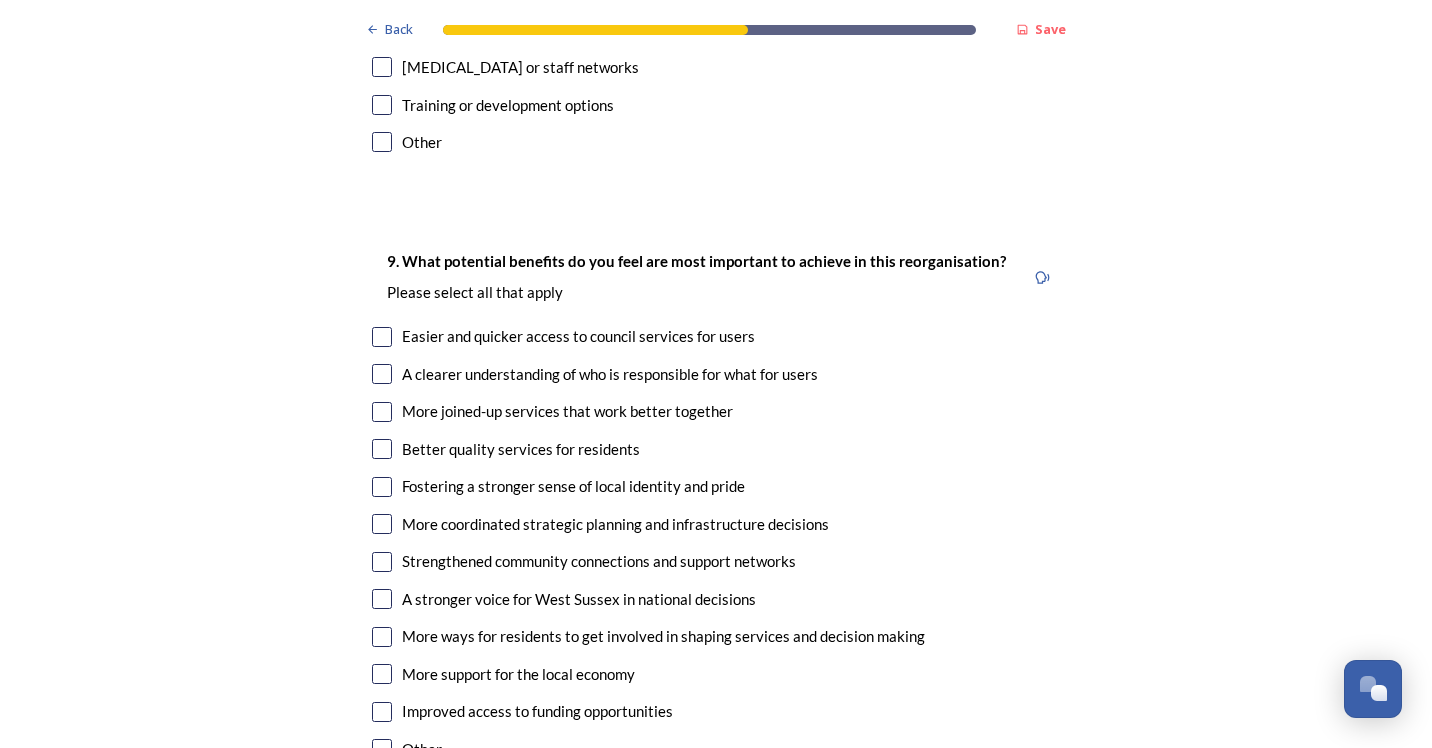 scroll, scrollTop: 4600, scrollLeft: 0, axis: vertical 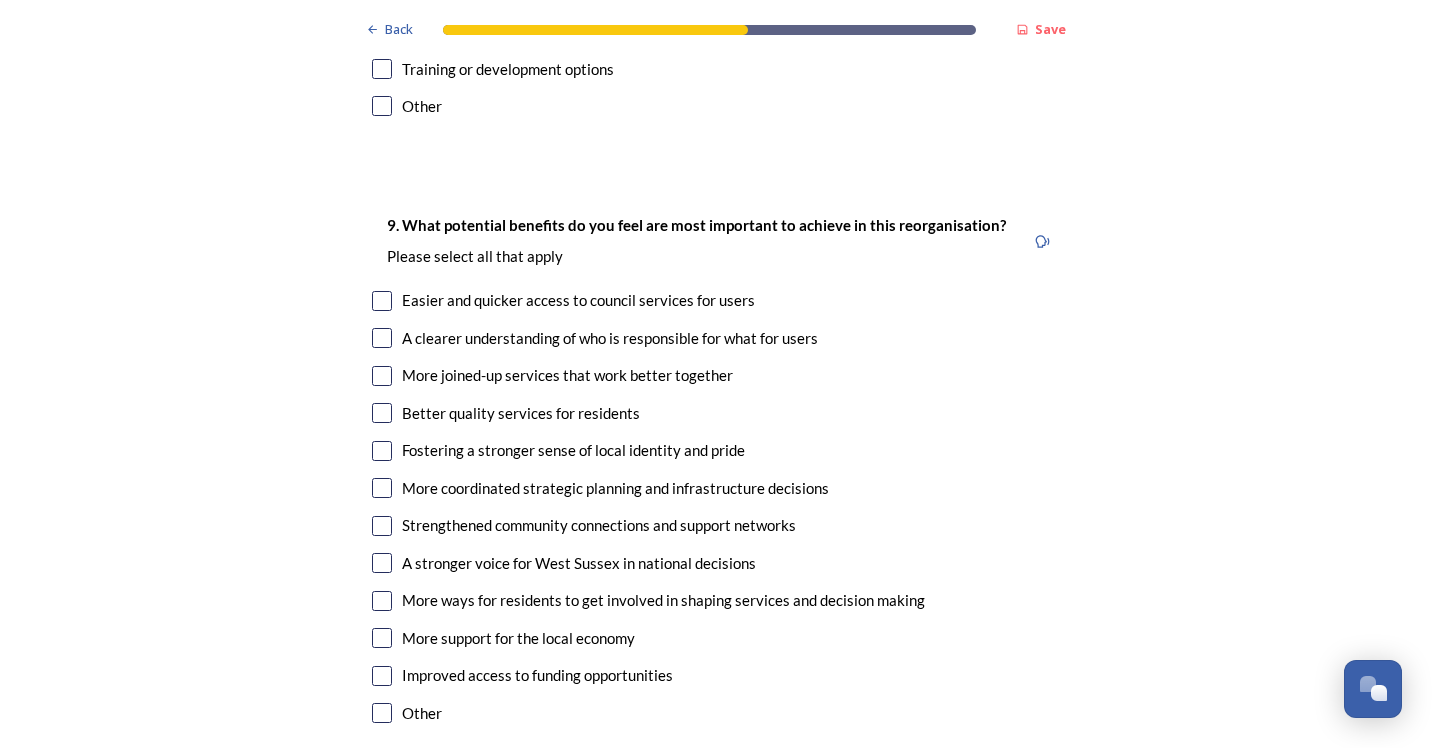 click at bounding box center [382, 301] 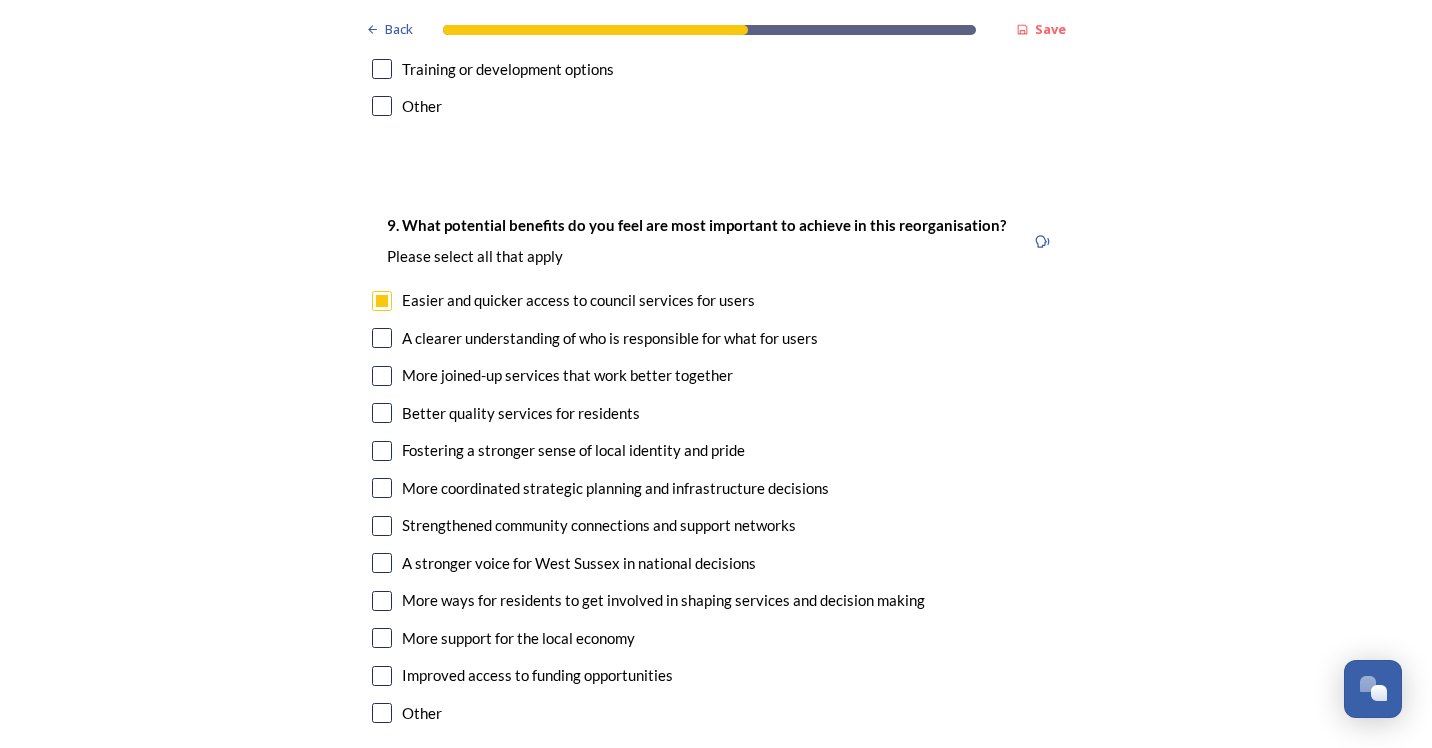click at bounding box center (382, 338) 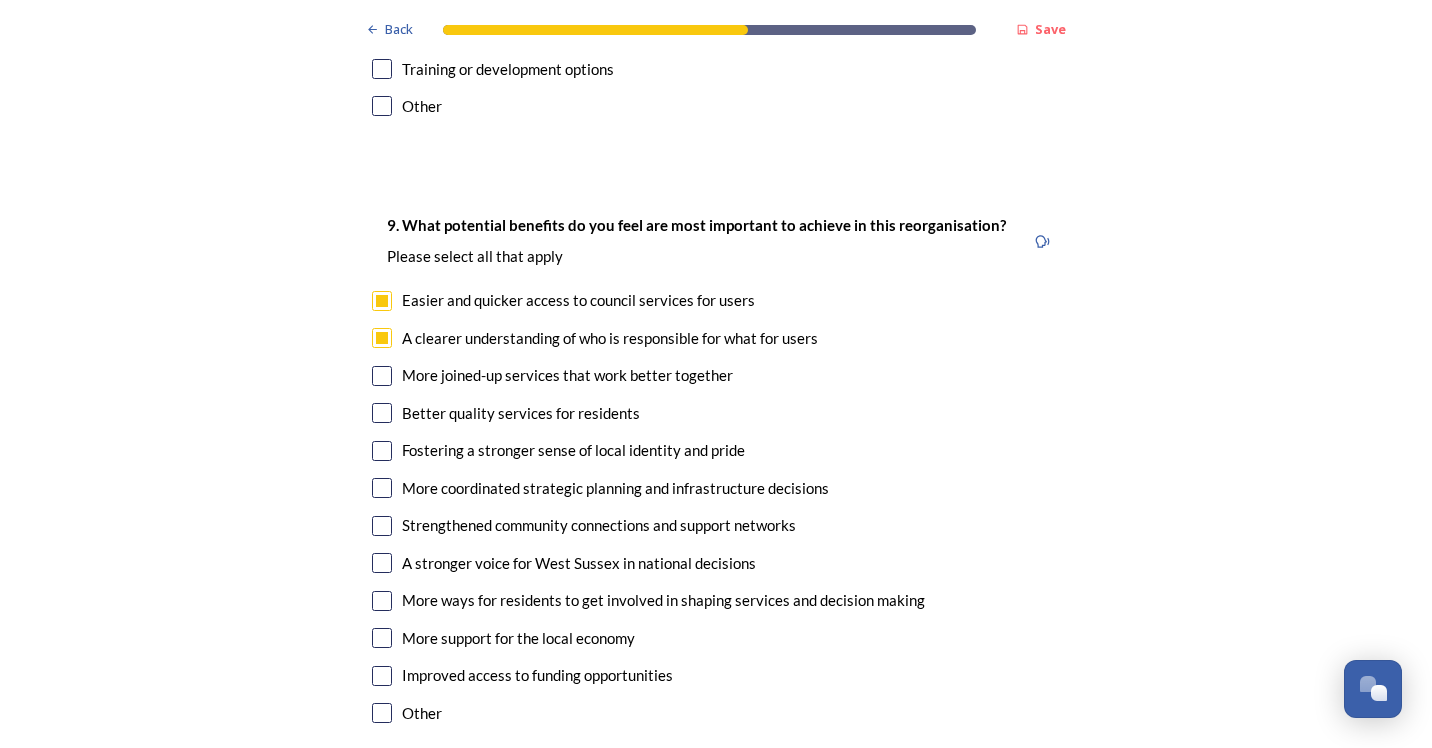 click at bounding box center [382, 376] 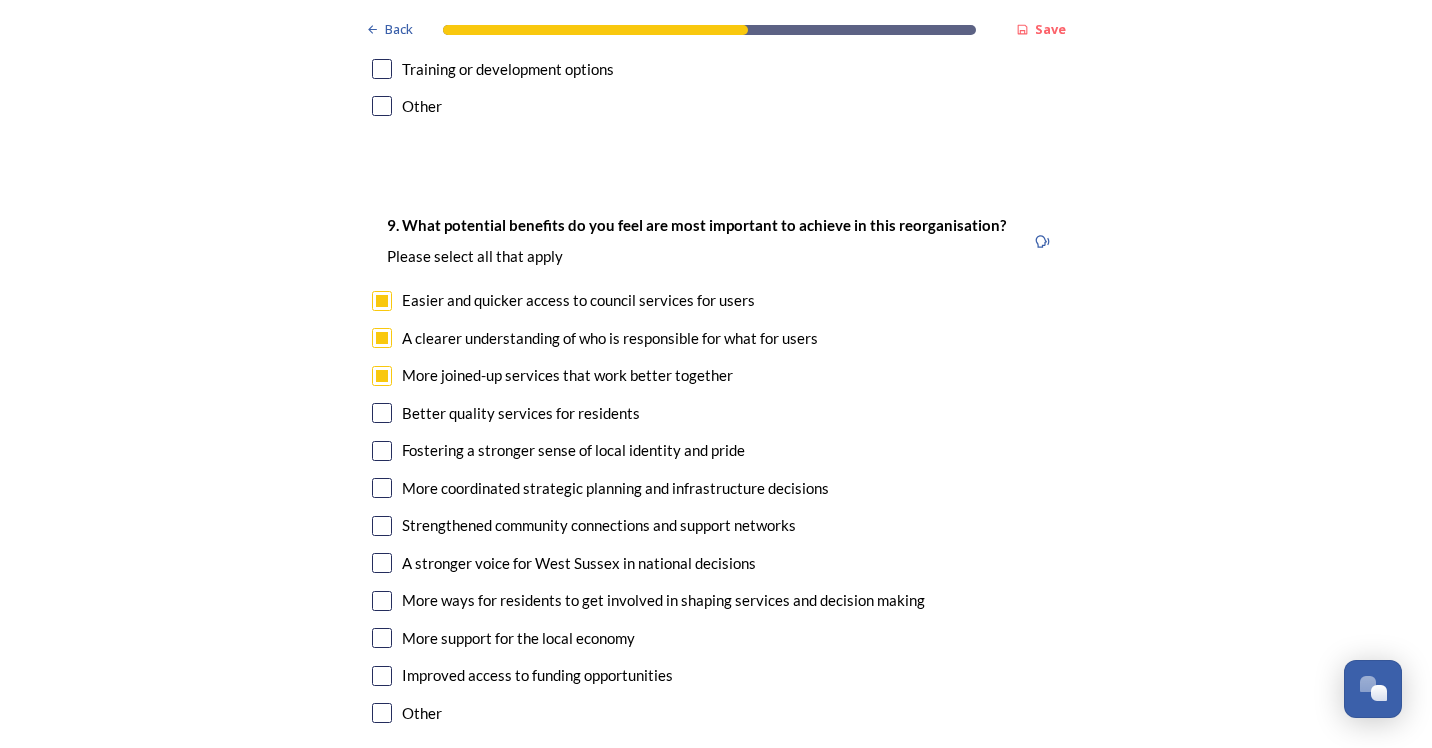 click at bounding box center [382, 413] 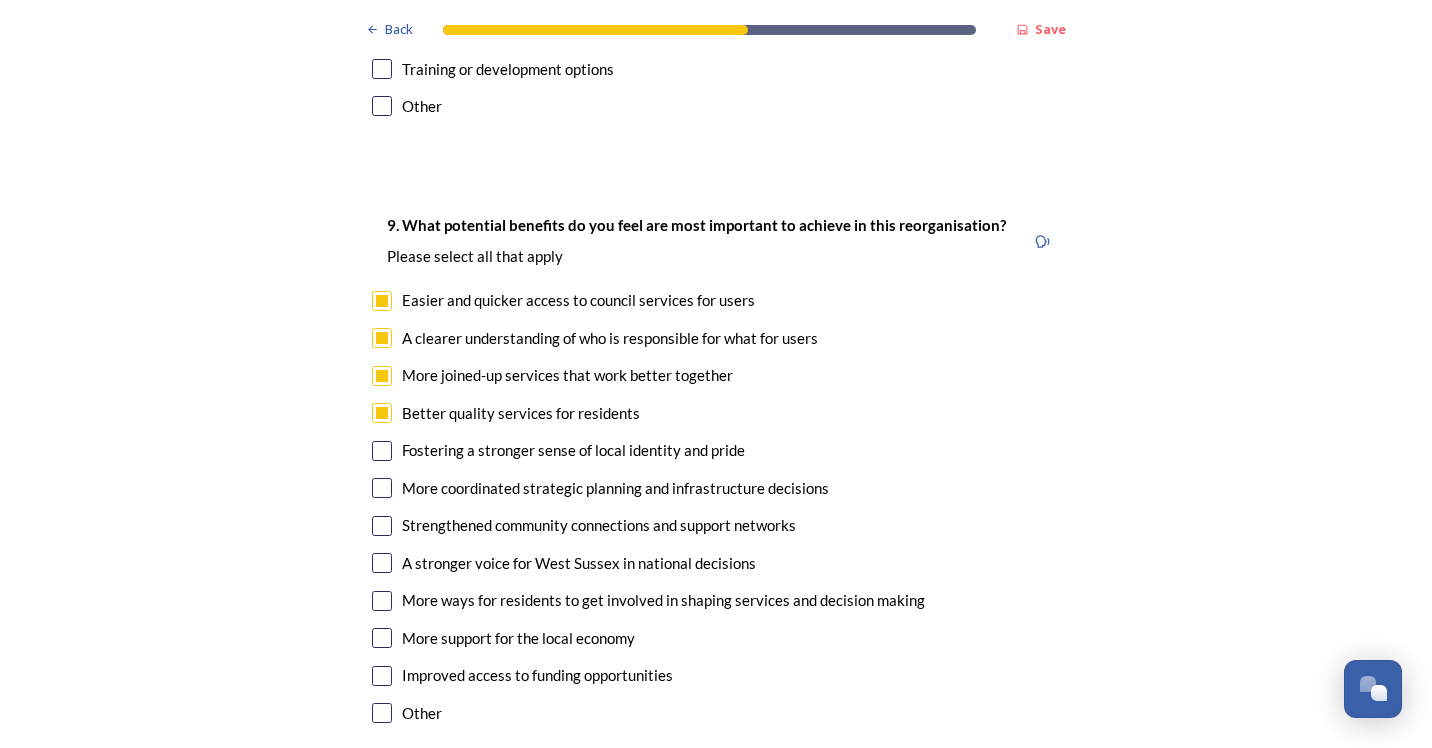 scroll, scrollTop: 4700, scrollLeft: 0, axis: vertical 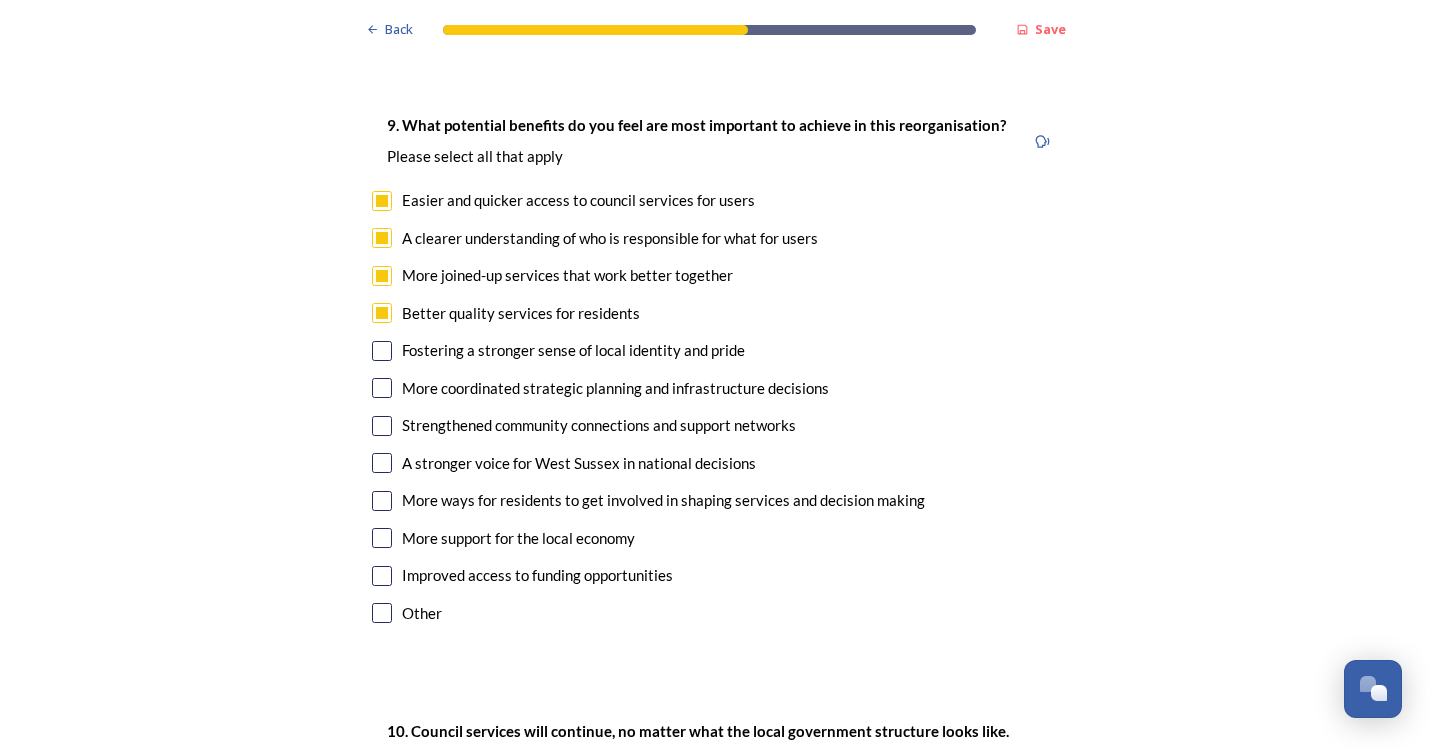 click at bounding box center (382, 351) 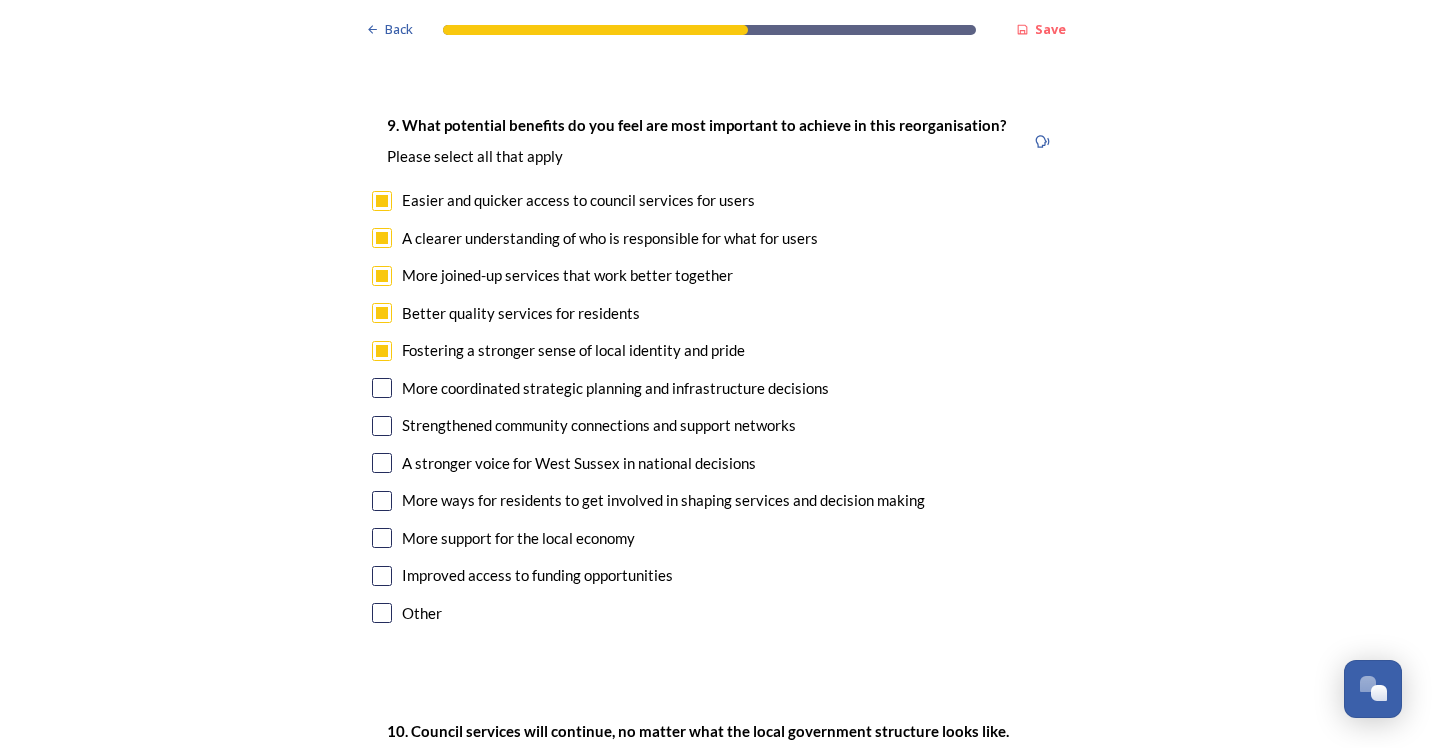 click at bounding box center (382, 388) 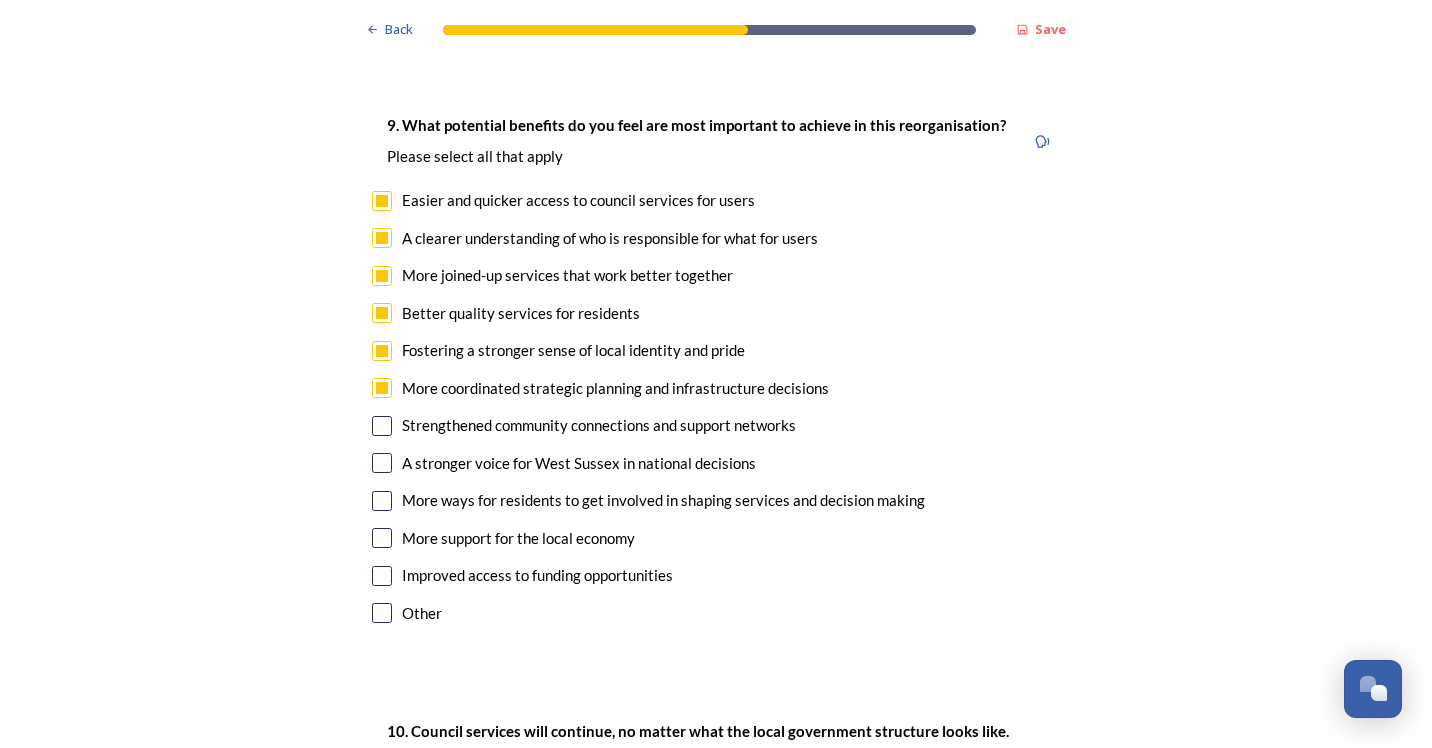click at bounding box center (382, 426) 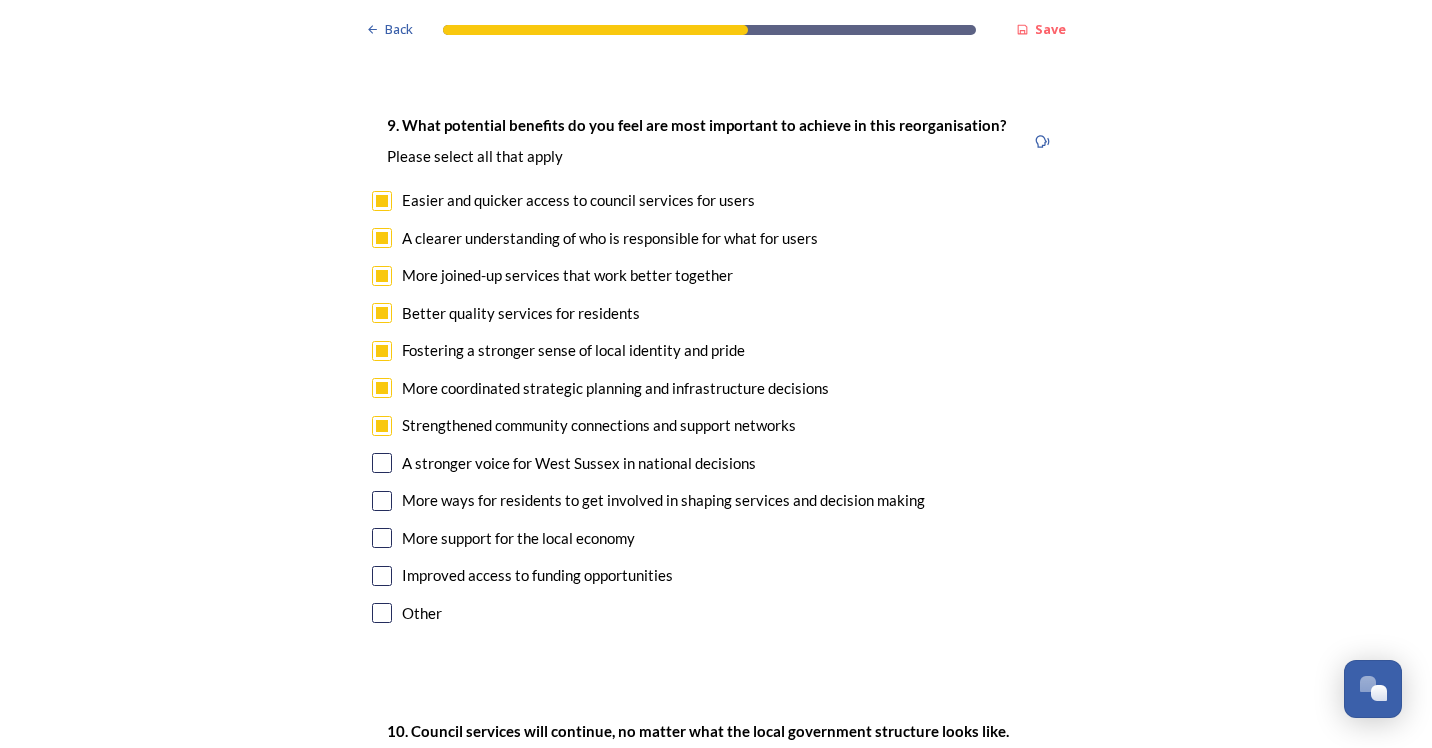 click at bounding box center (382, 388) 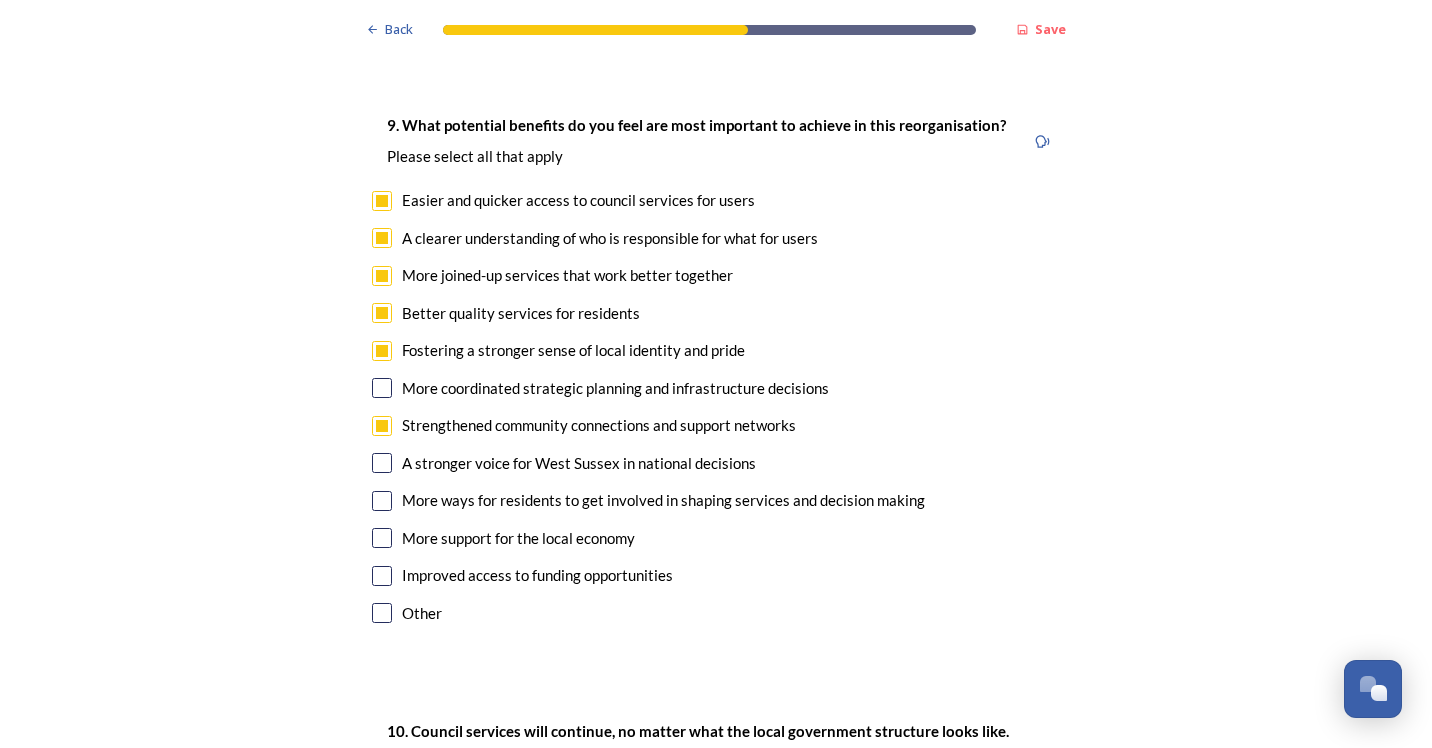 click at bounding box center (382, 388) 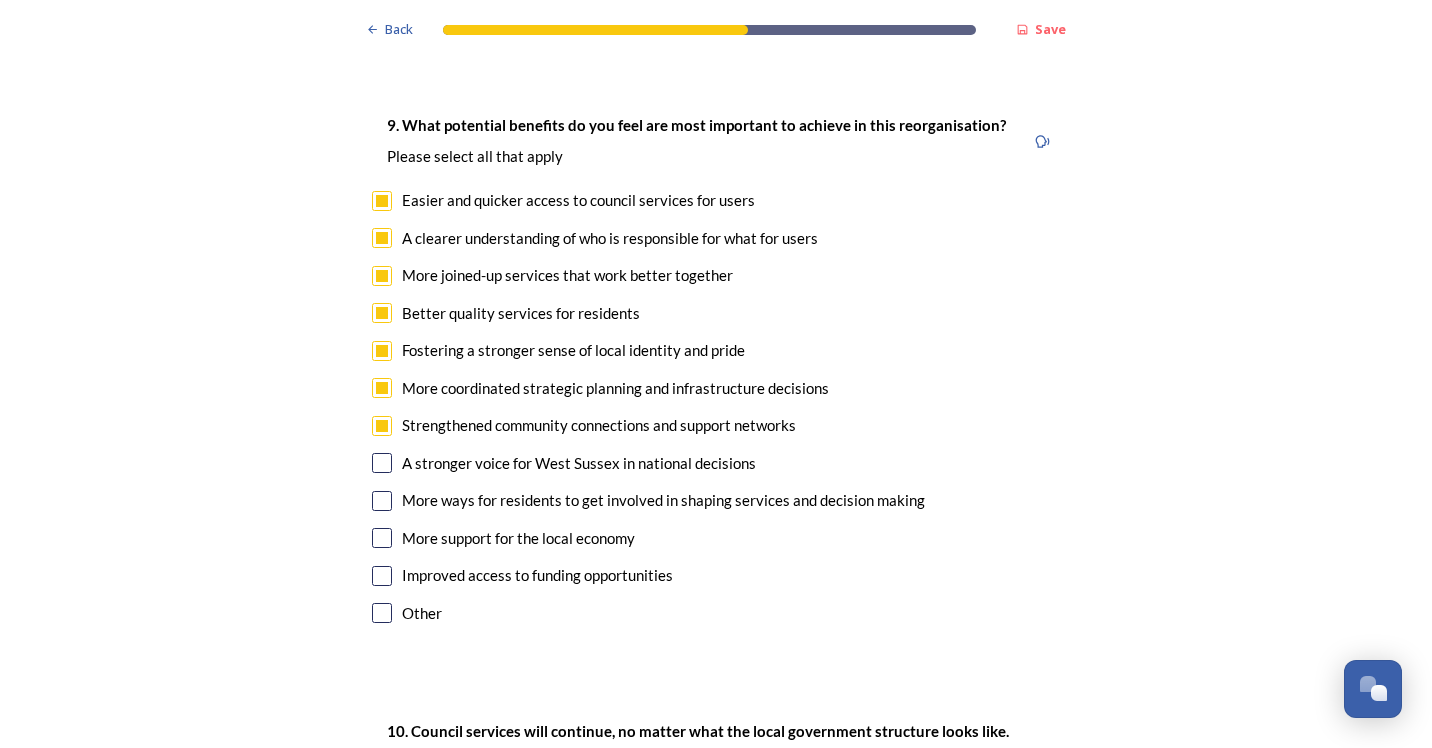 scroll, scrollTop: 4800, scrollLeft: 0, axis: vertical 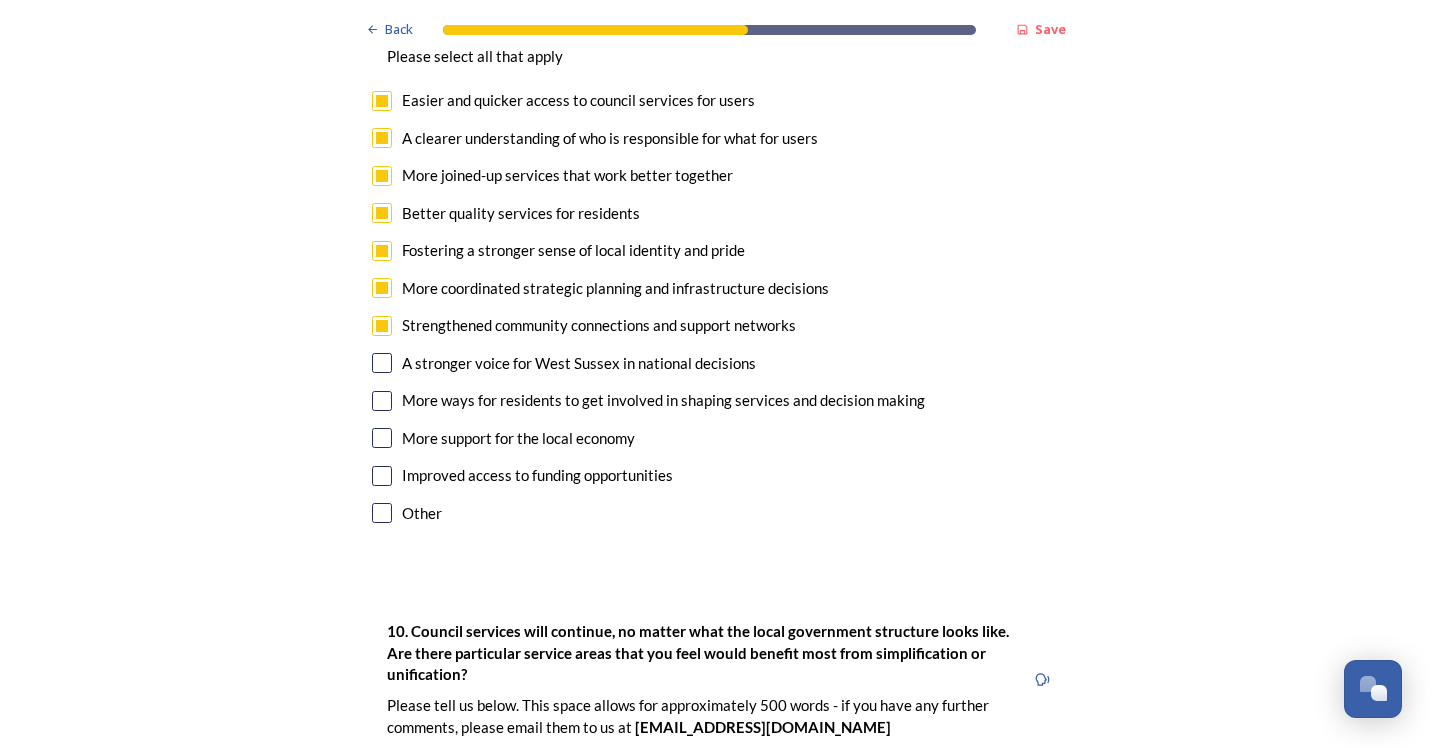 click at bounding box center [382, 363] 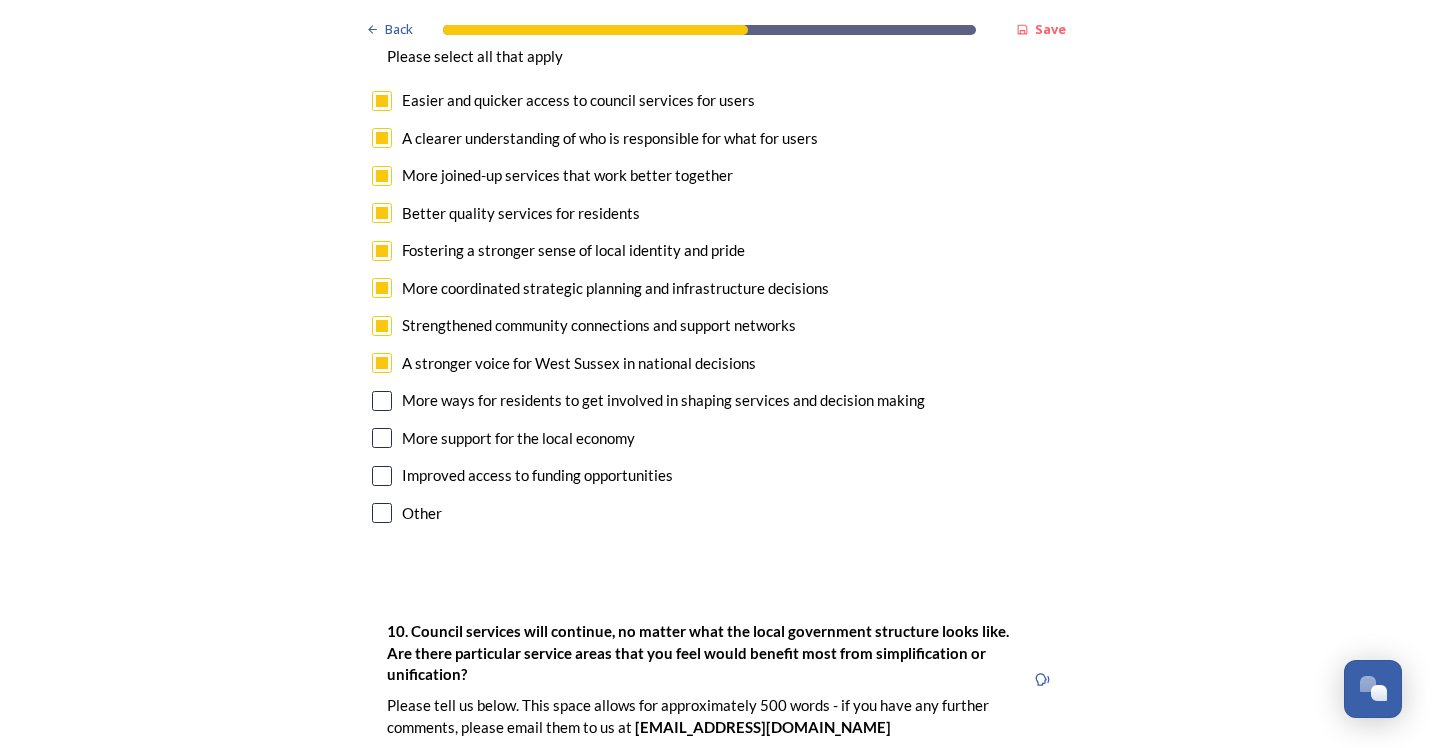 click at bounding box center (382, 401) 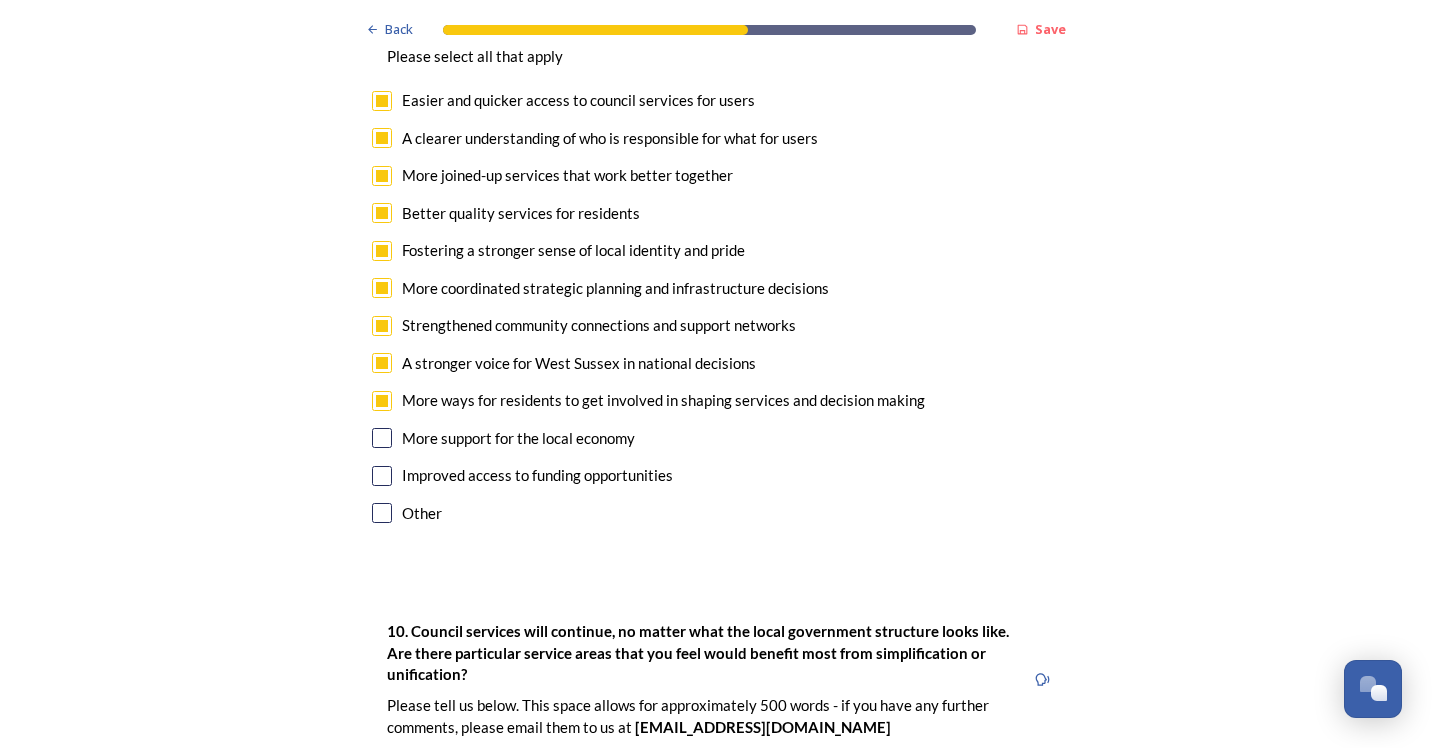 click at bounding box center (382, 438) 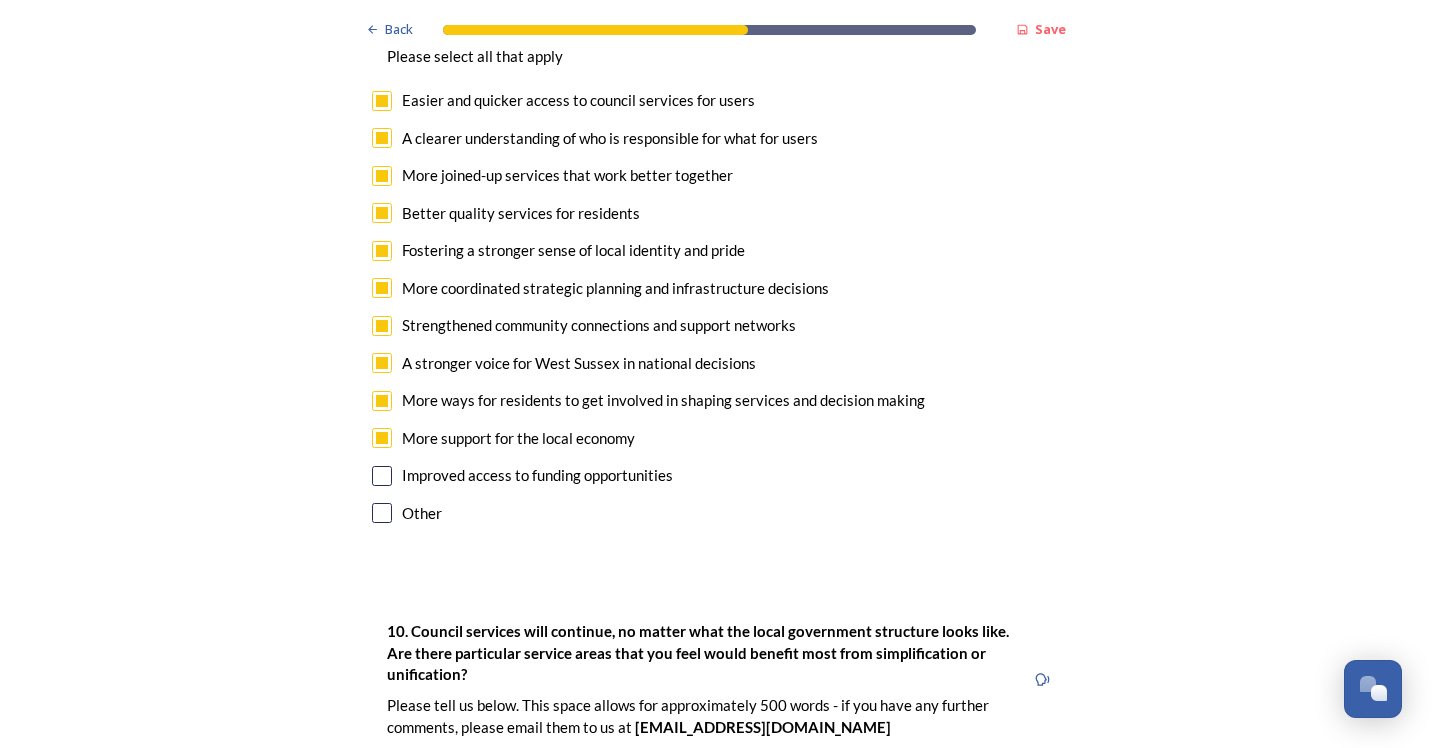 click at bounding box center (382, 476) 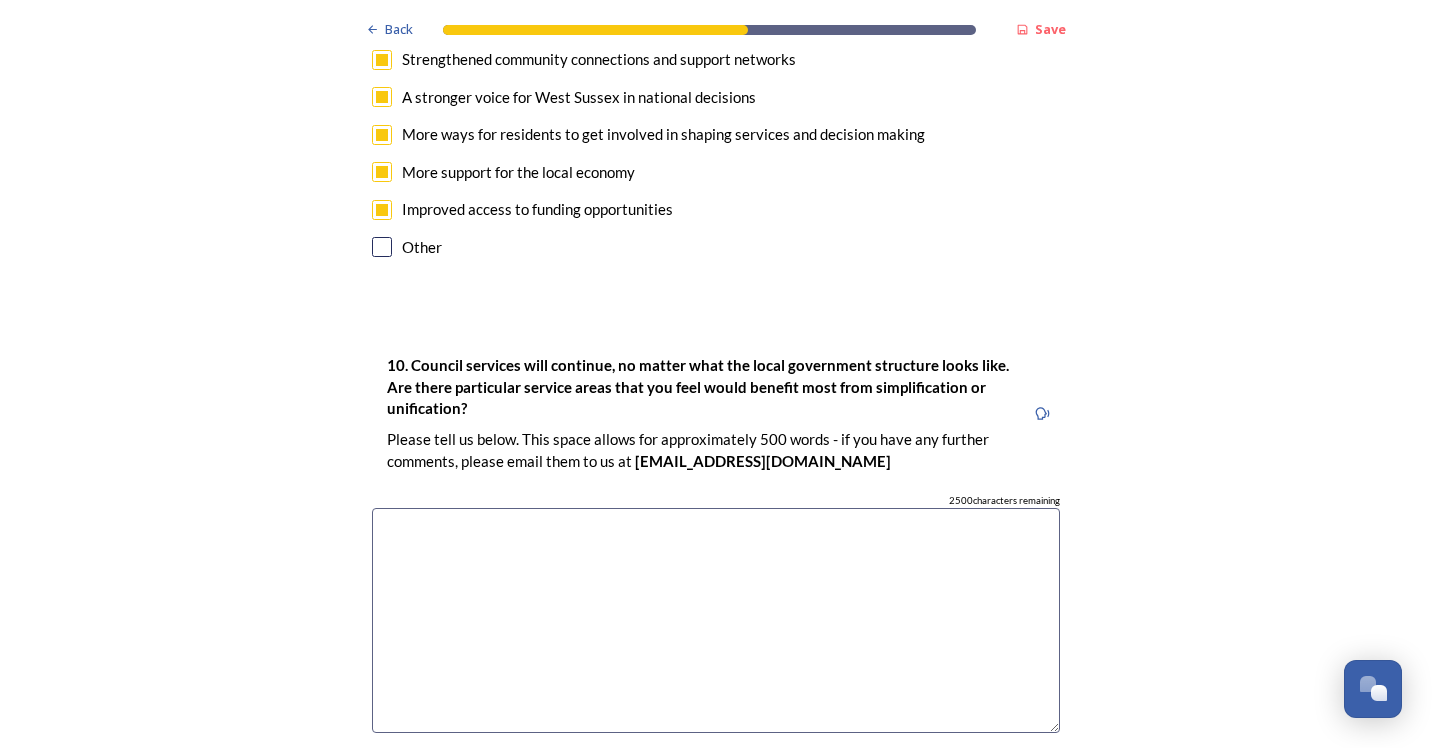 scroll, scrollTop: 5100, scrollLeft: 0, axis: vertical 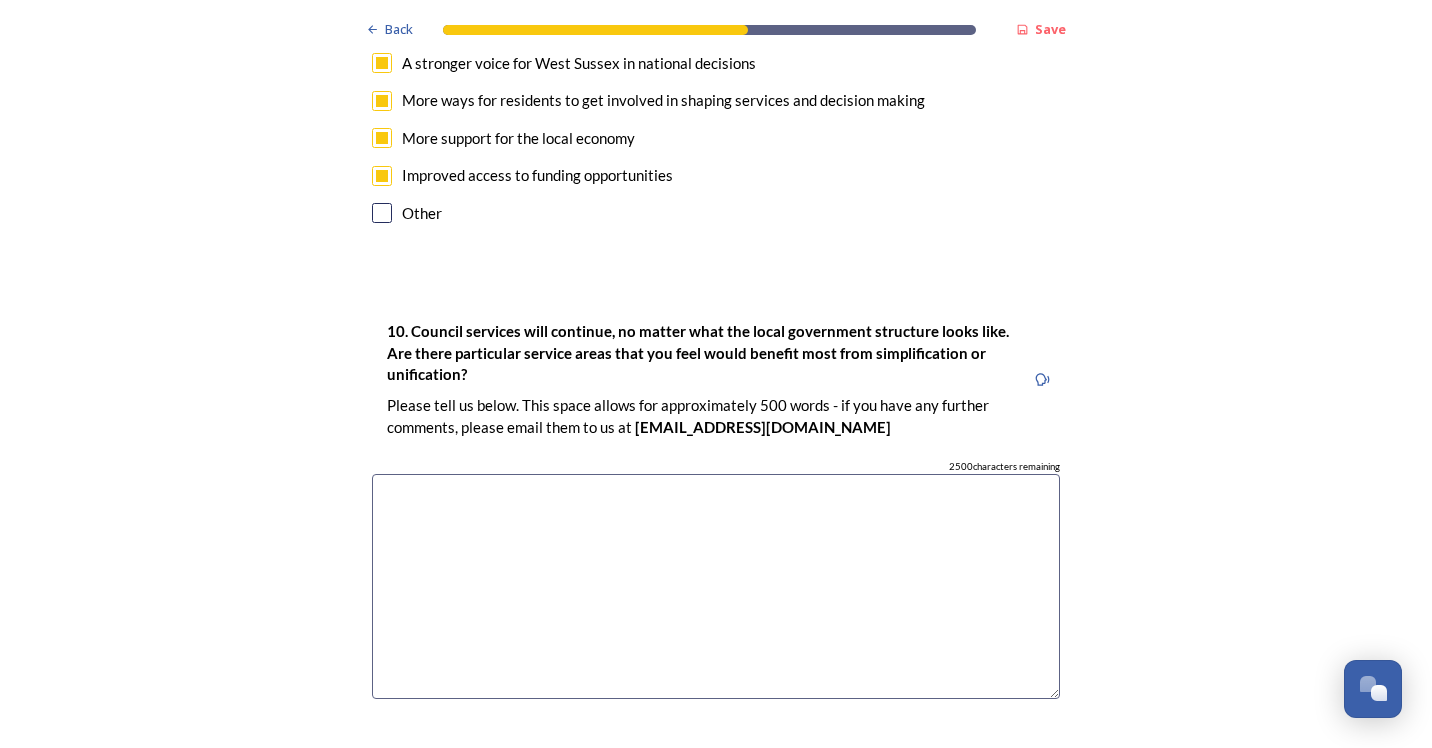 click at bounding box center [716, 586] 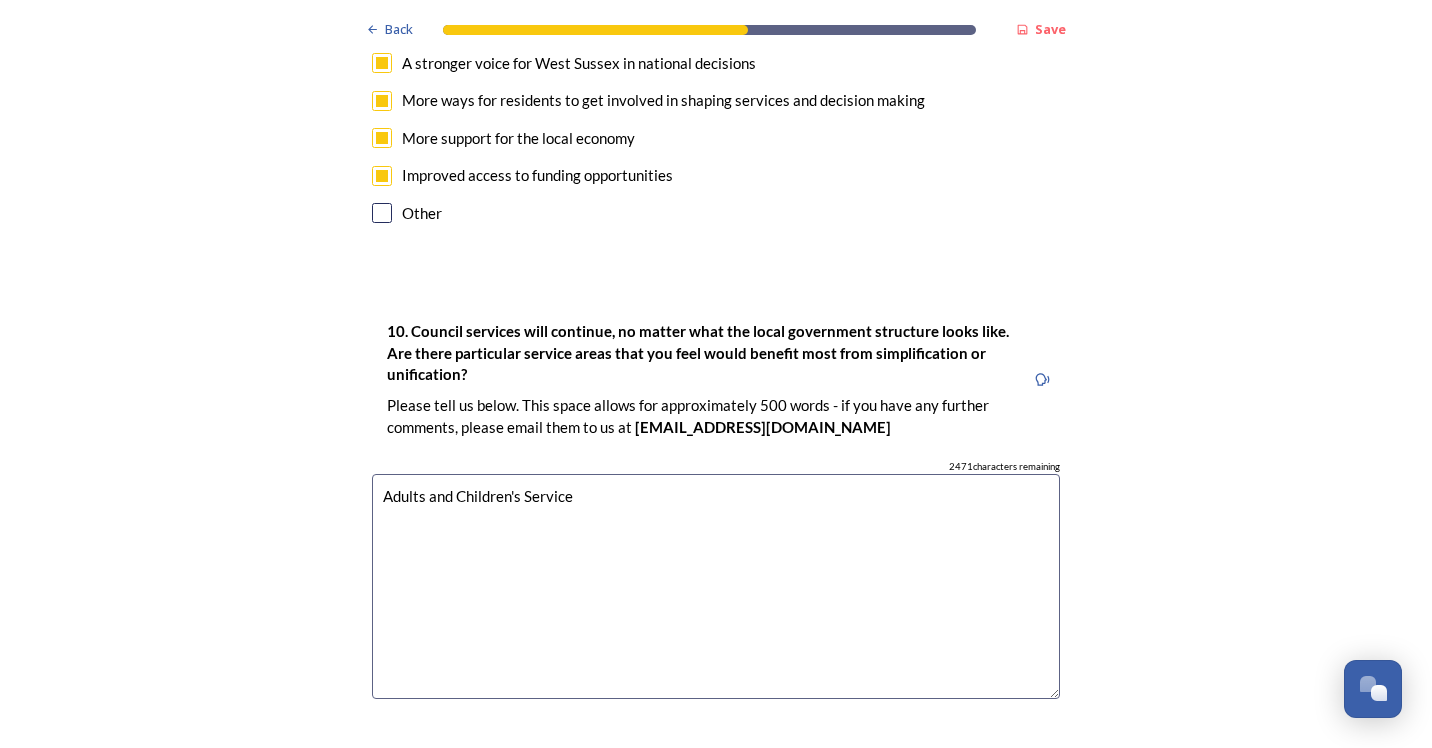 type on "Adults and Children's Services" 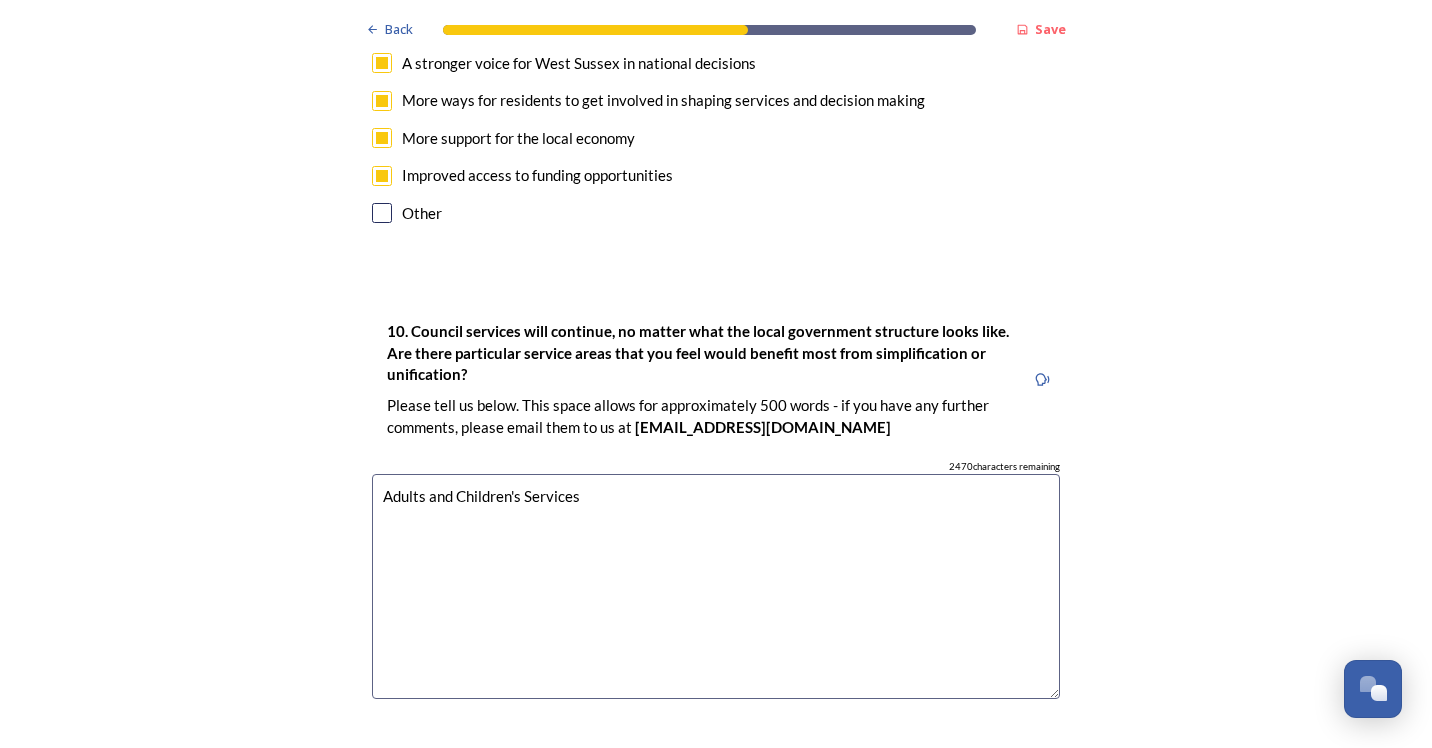drag, startPoint x: 586, startPoint y: 434, endPoint x: 275, endPoint y: 434, distance: 311 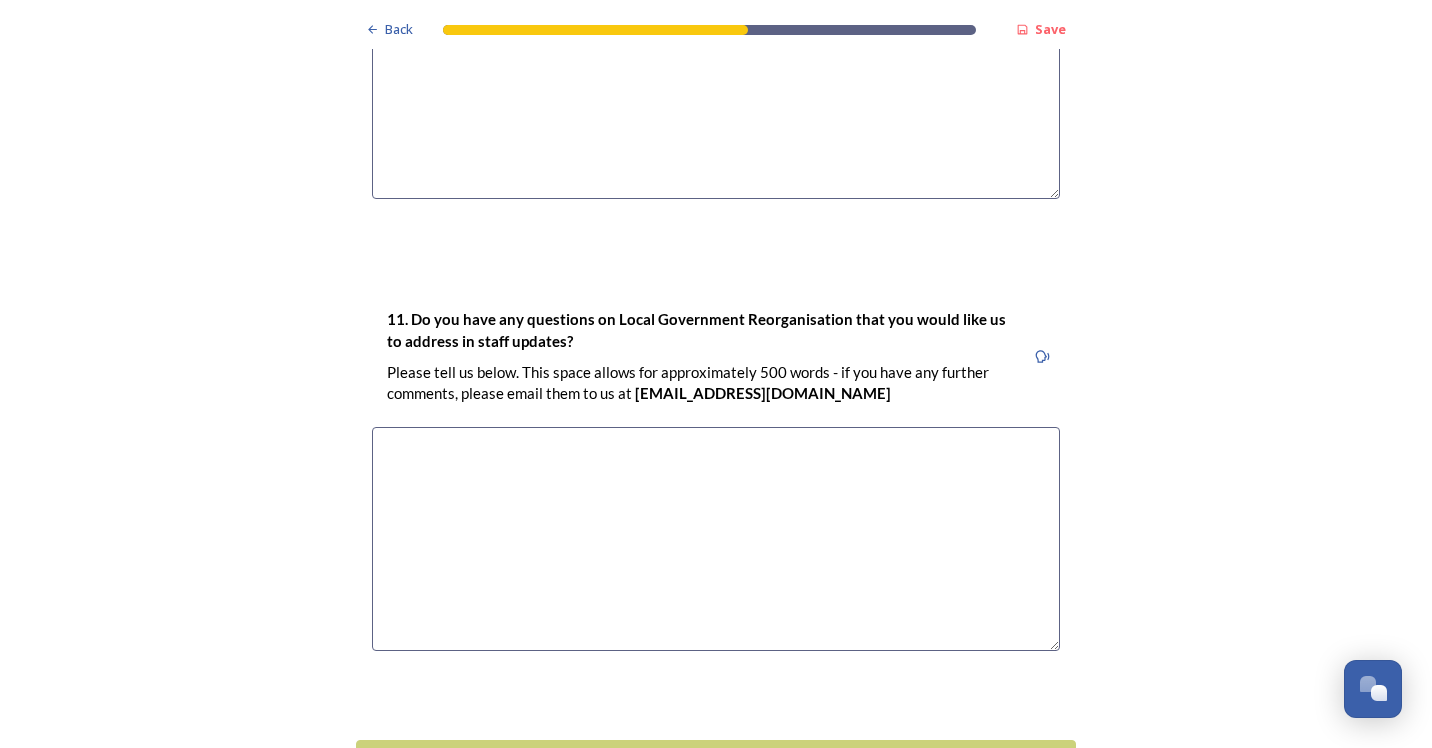 scroll, scrollTop: 5698, scrollLeft: 0, axis: vertical 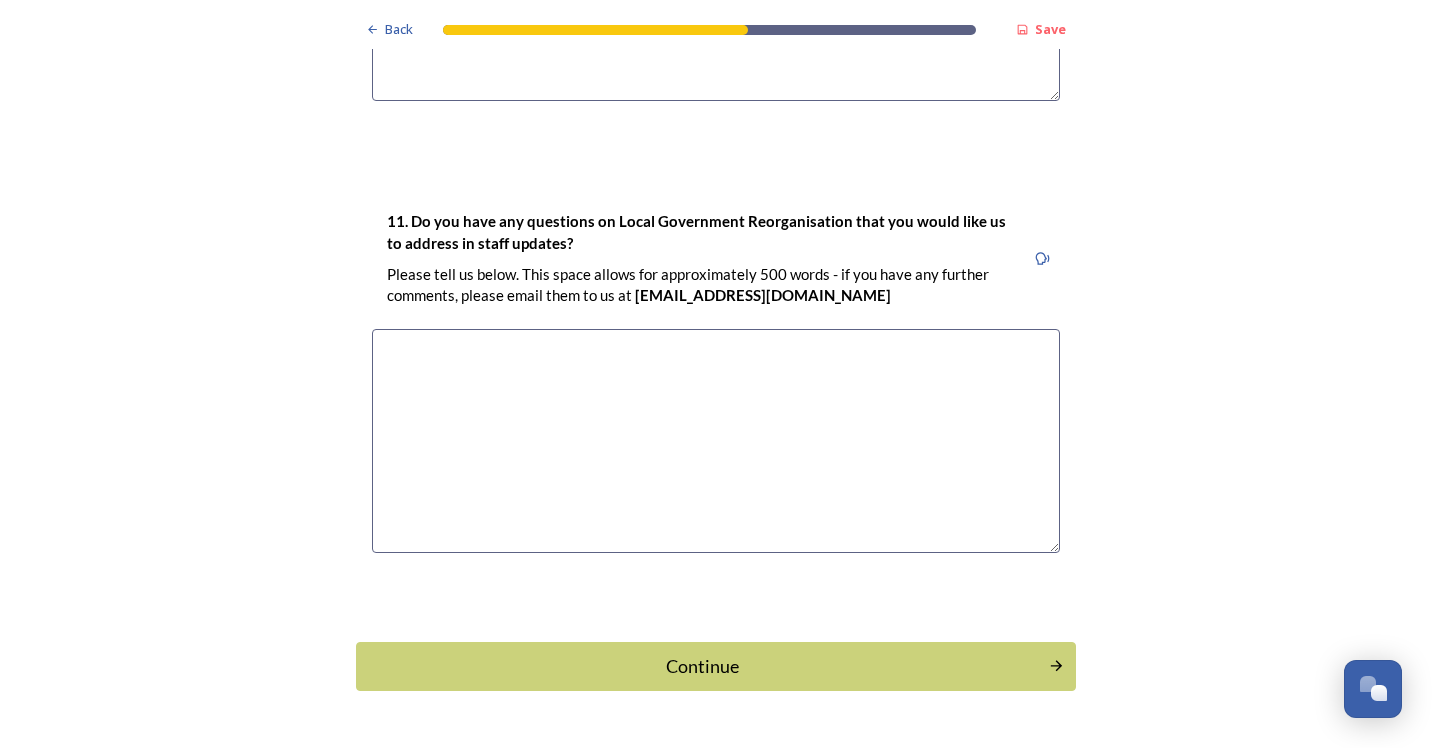 click at bounding box center [716, 441] 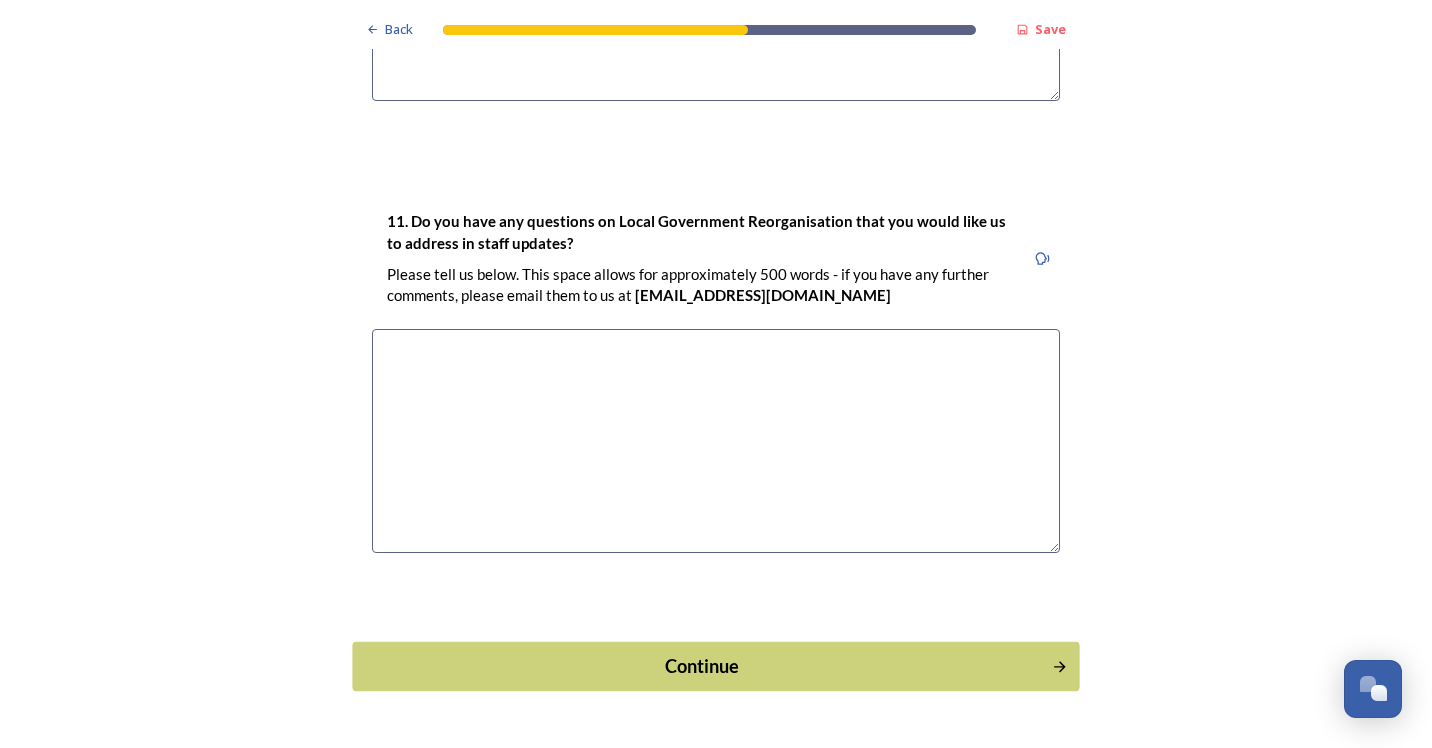 click on "Continue" at bounding box center (702, 666) 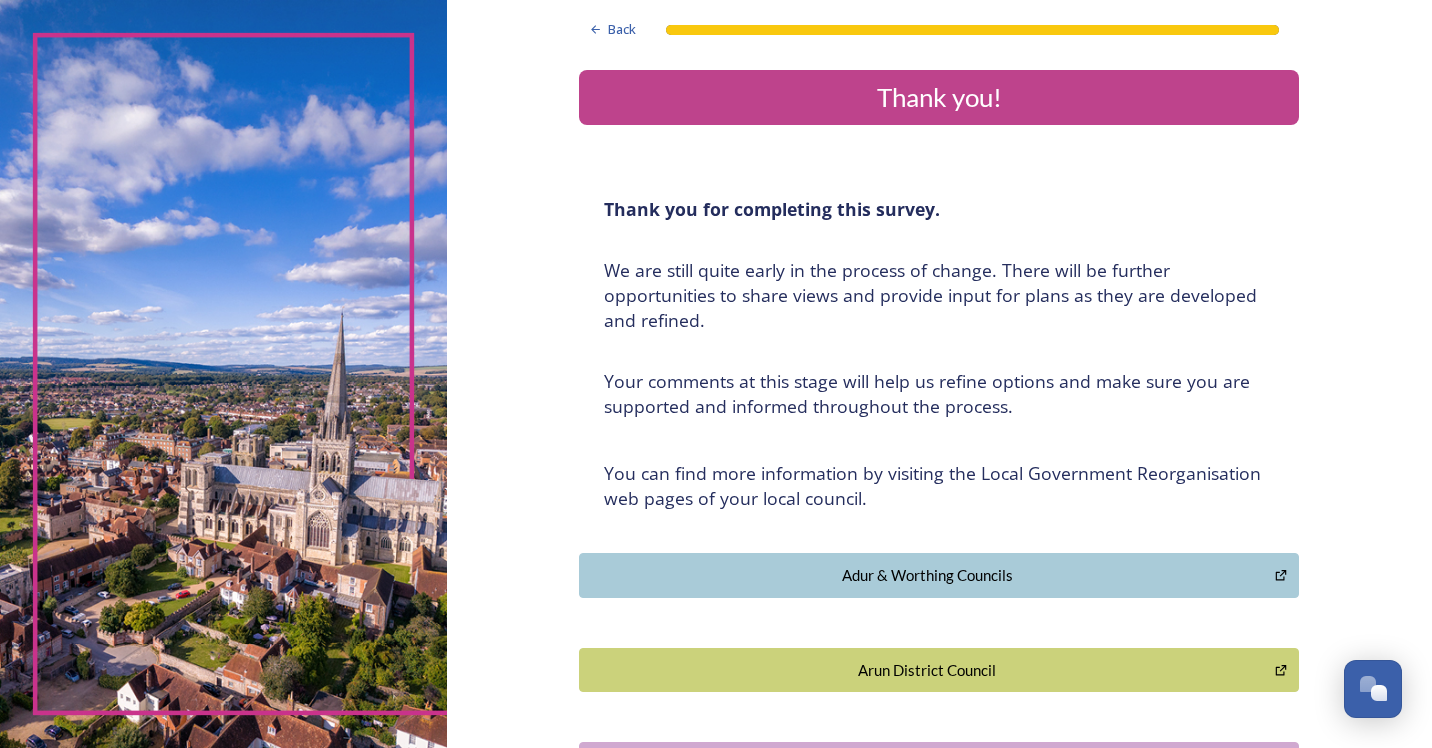 scroll, scrollTop: 540, scrollLeft: 0, axis: vertical 